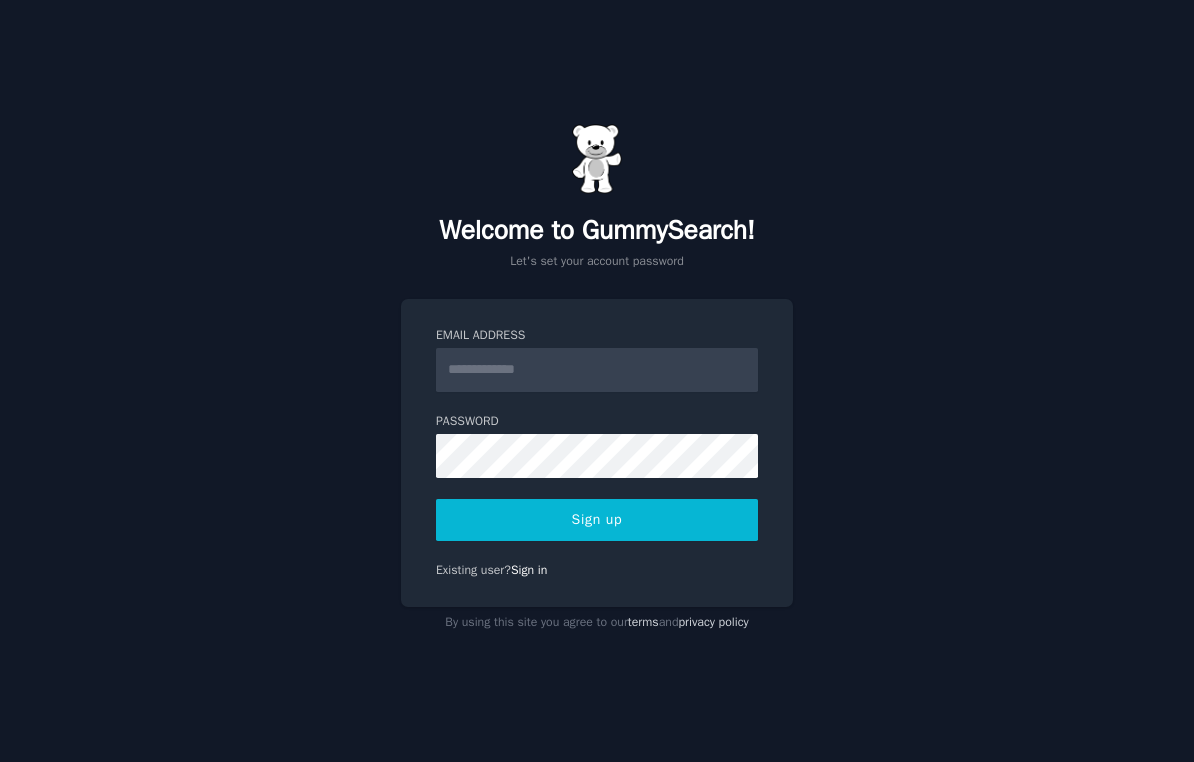 scroll, scrollTop: 0, scrollLeft: 0, axis: both 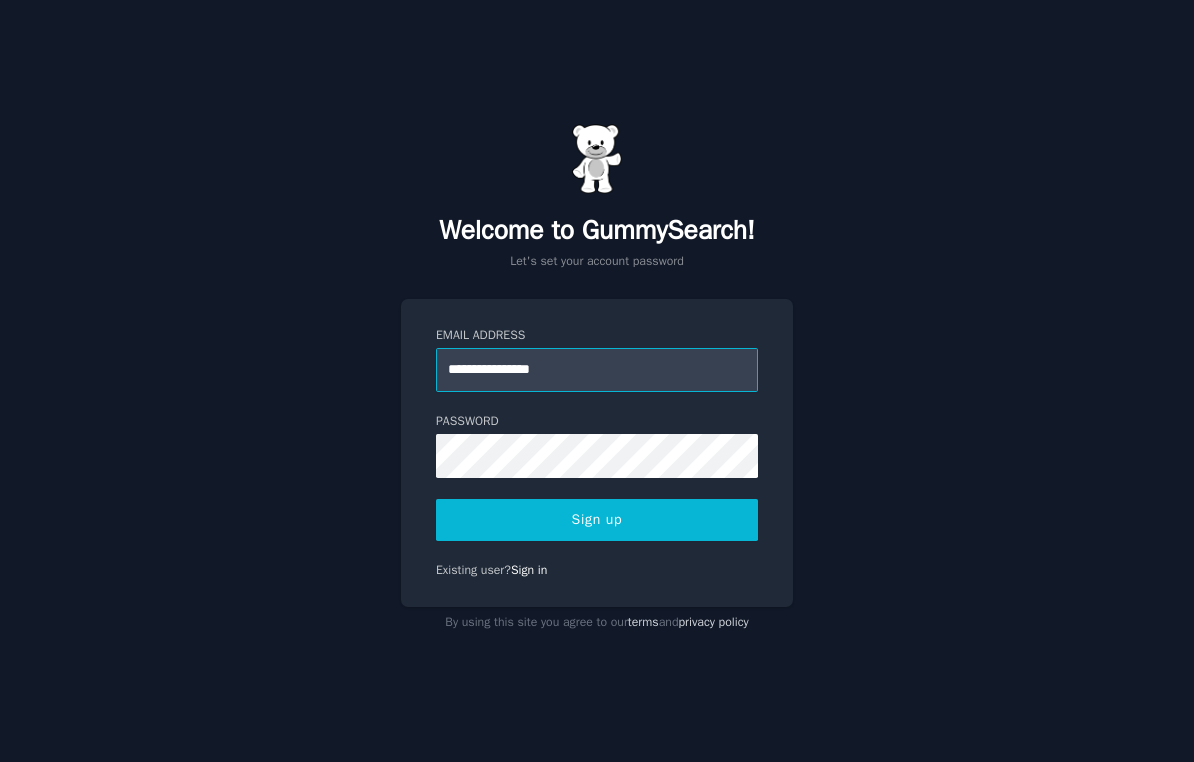 click on "**********" at bounding box center [597, 370] 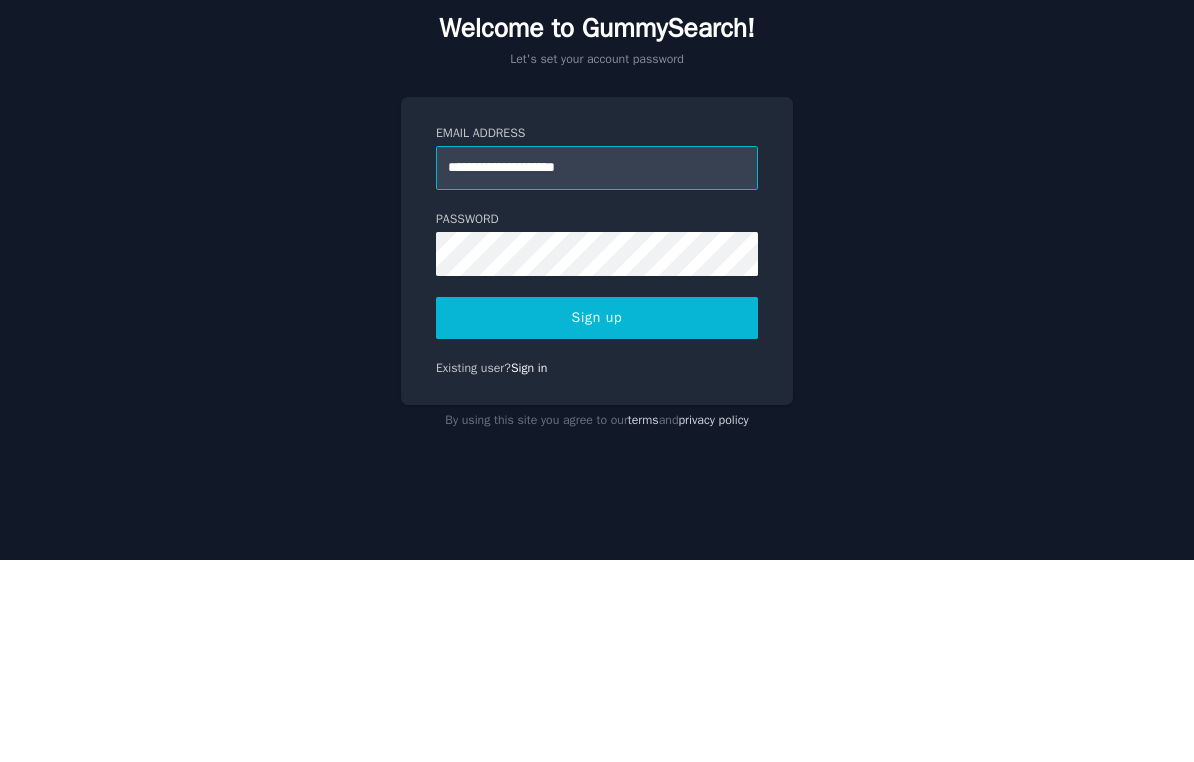 type on "**********" 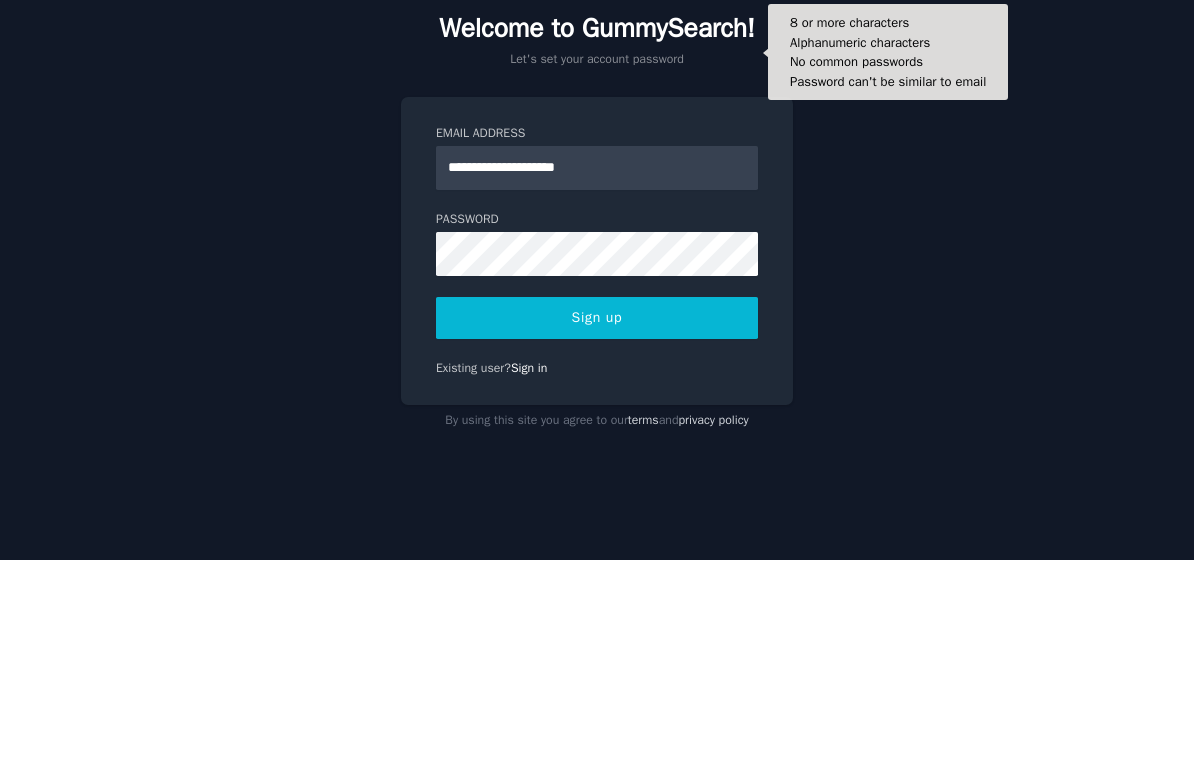 click on "Sign up" at bounding box center [597, 520] 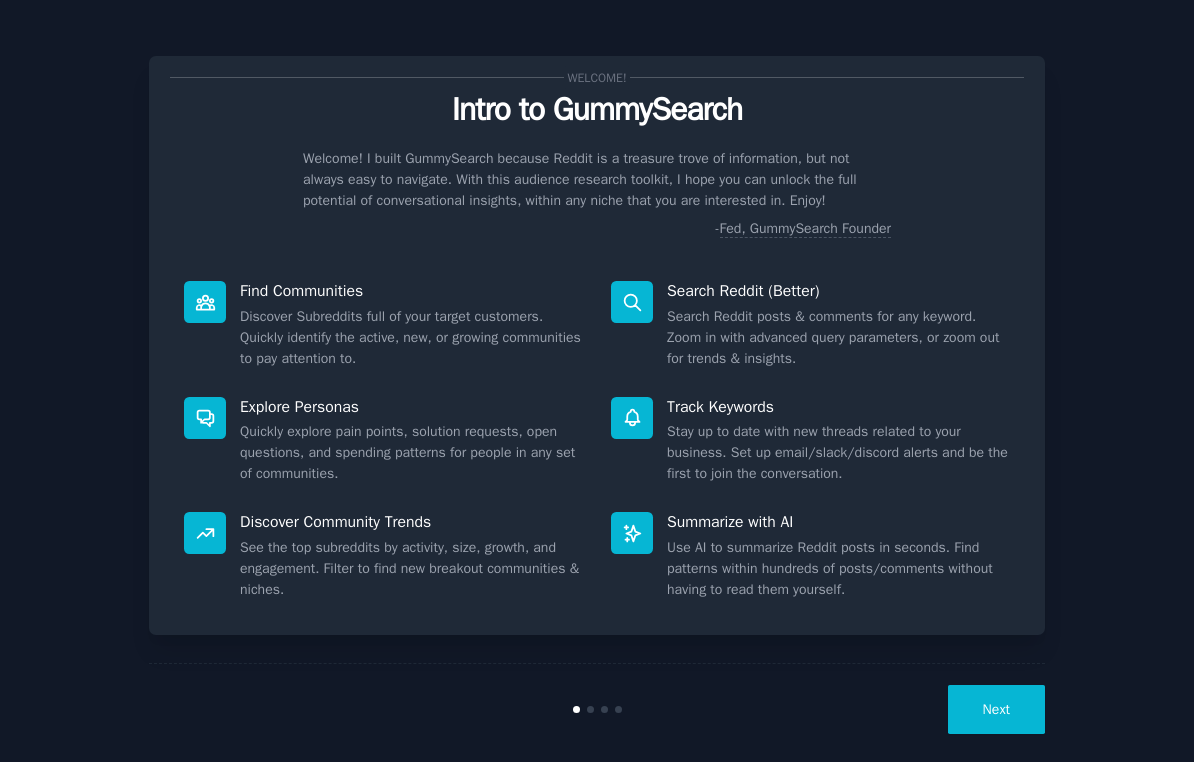 scroll, scrollTop: 0, scrollLeft: 0, axis: both 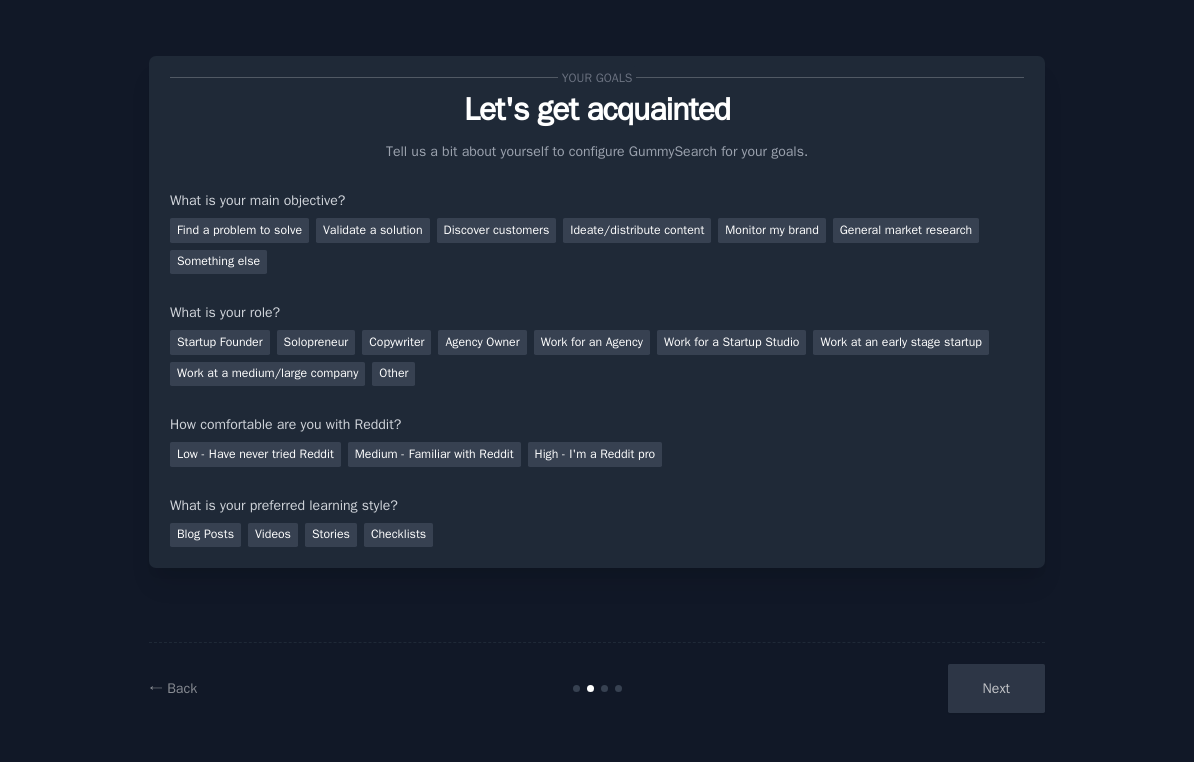 click on "Find a problem to solve" at bounding box center [239, 230] 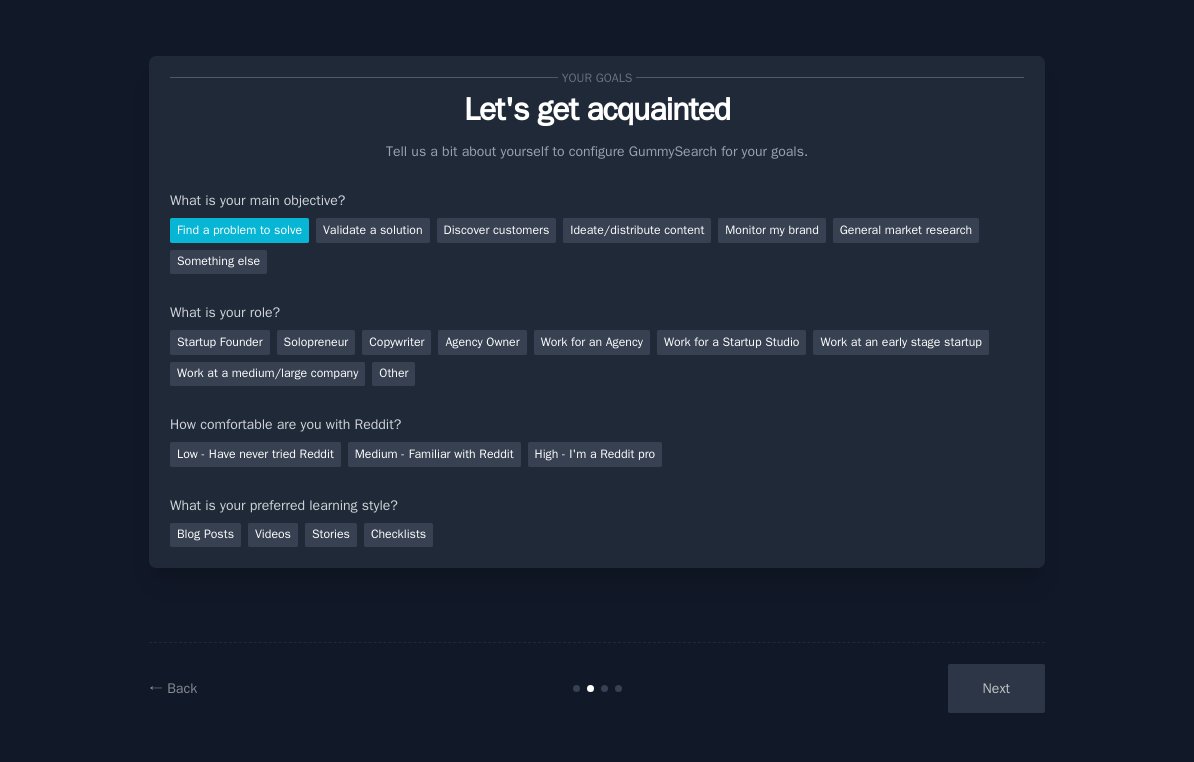 click on "Next" at bounding box center (895, 688) 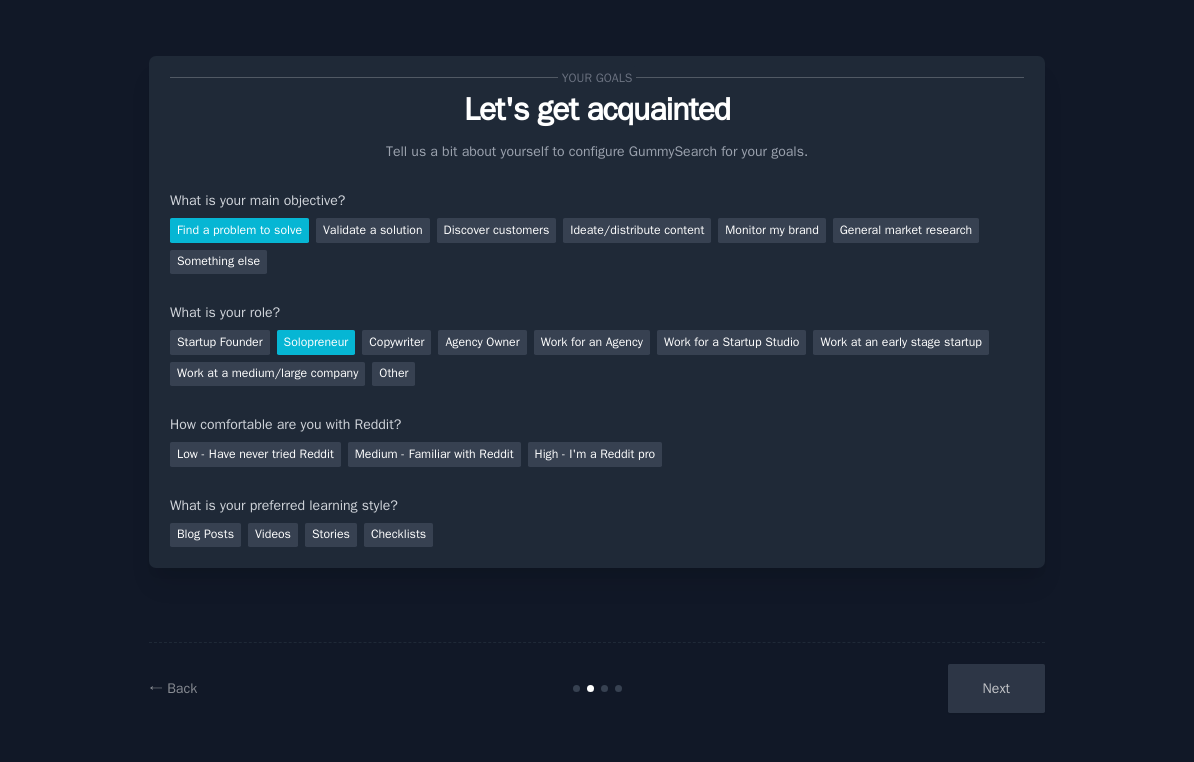 click on "Medium - Familiar with Reddit" at bounding box center (434, 454) 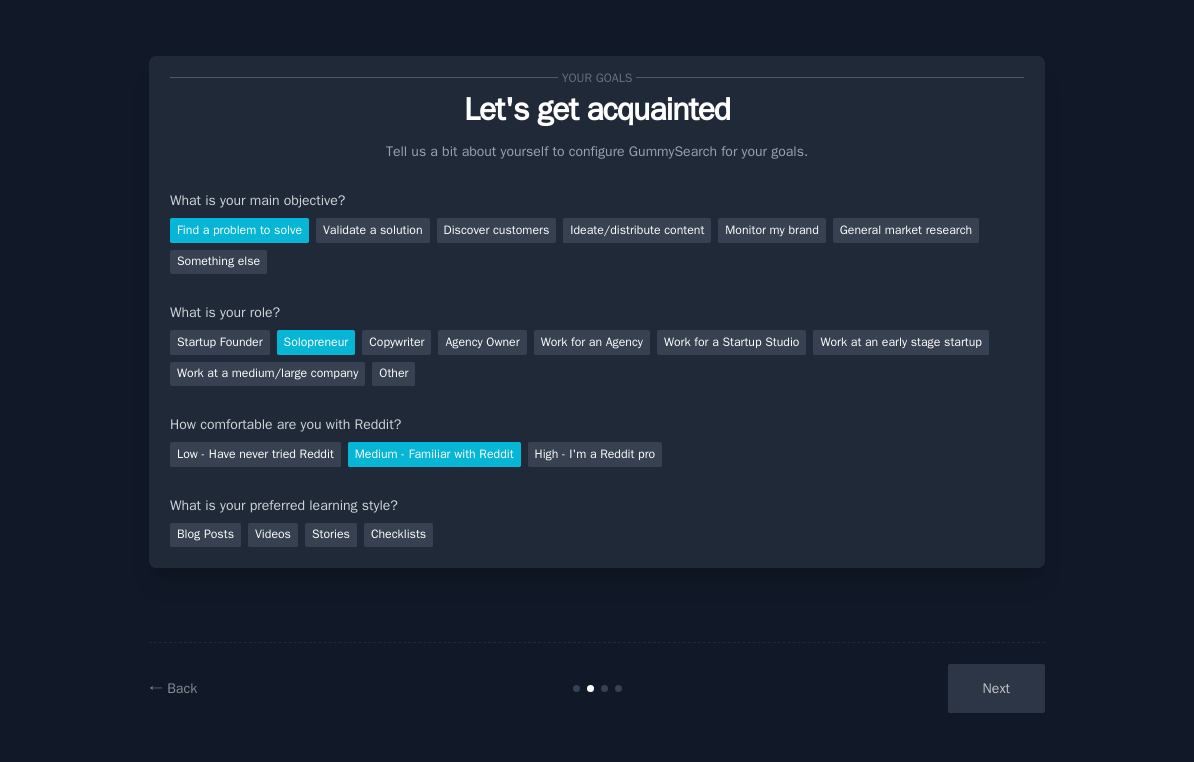 click on "Blog Posts" at bounding box center (205, 535) 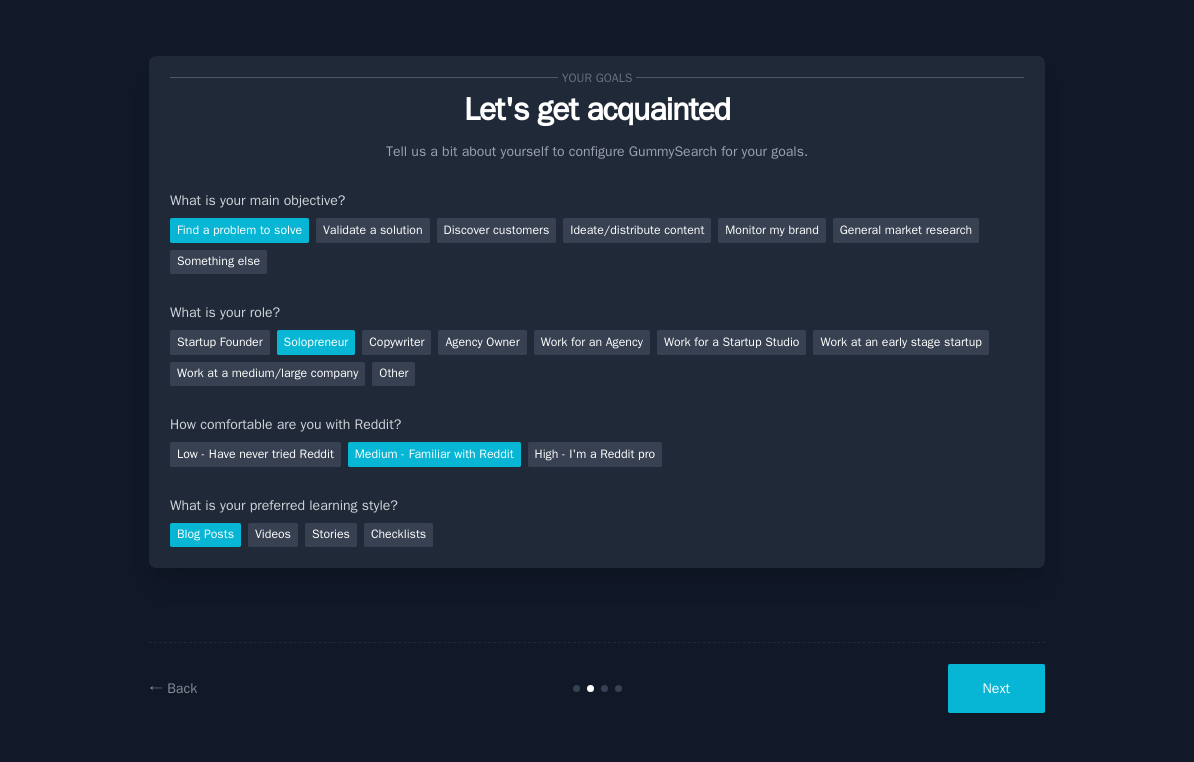 click on "Next" at bounding box center [996, 688] 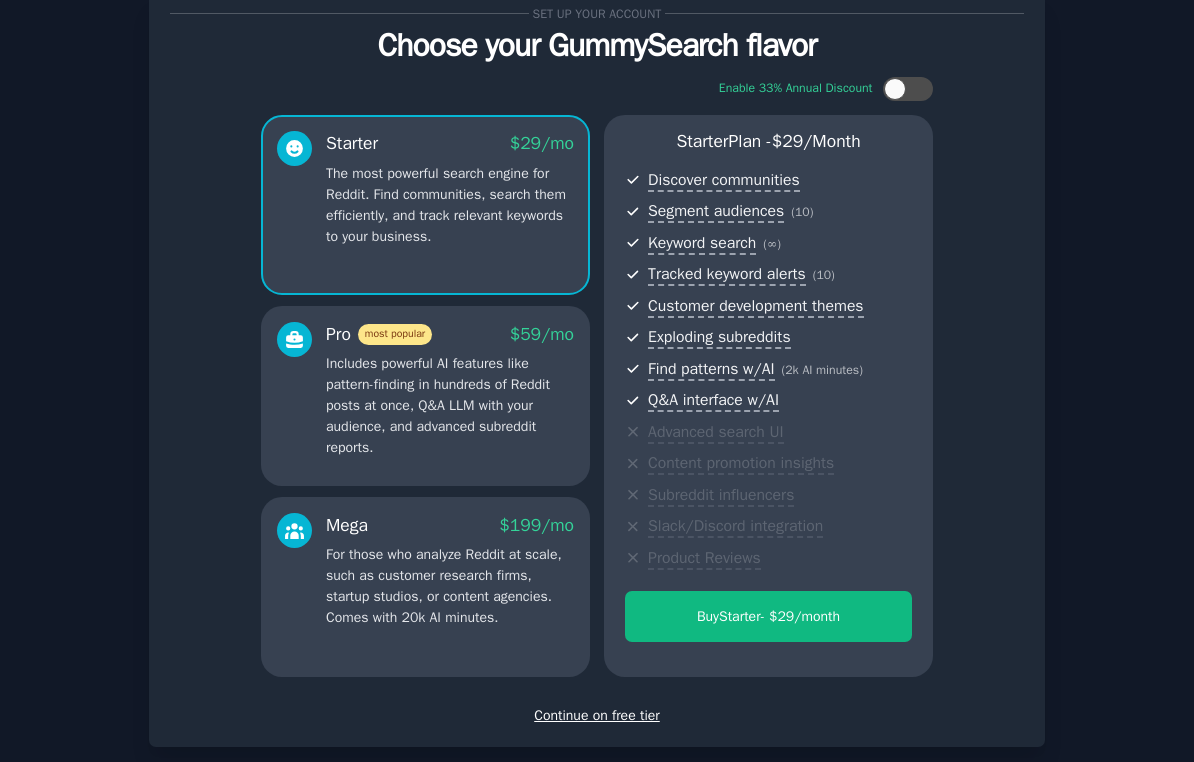 scroll, scrollTop: 63, scrollLeft: 0, axis: vertical 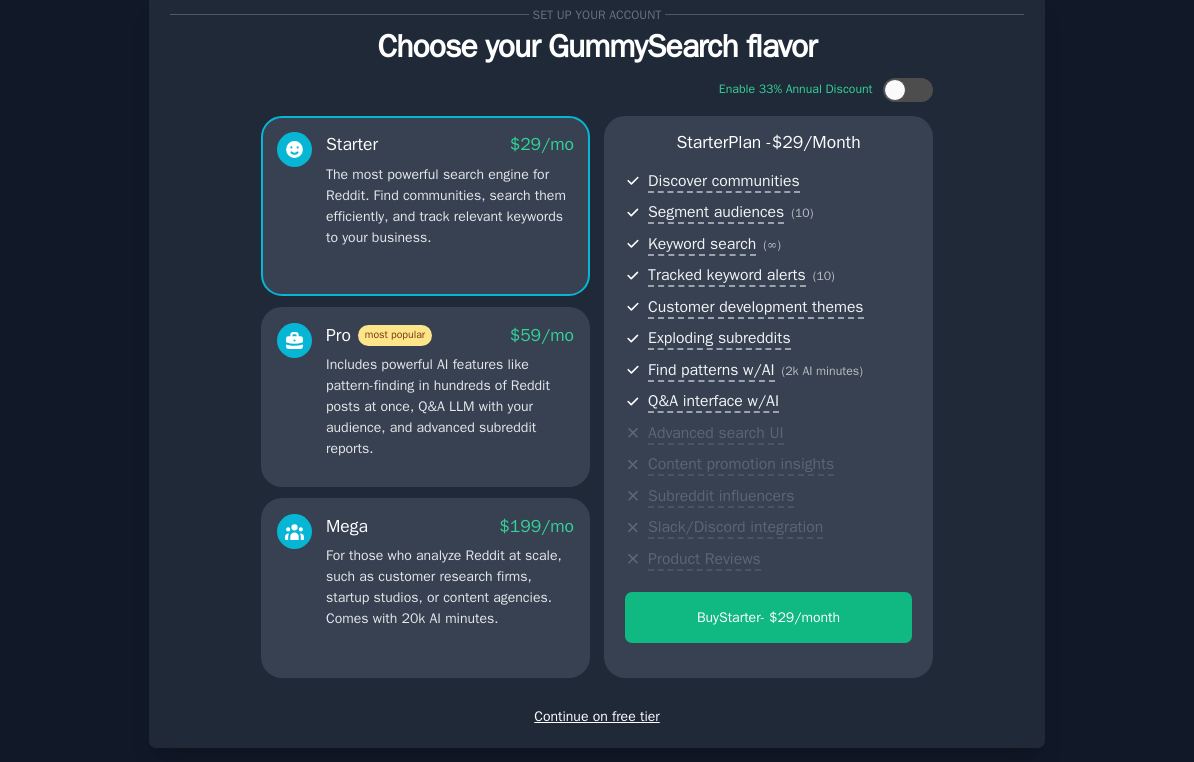 click on "Continue on free tier" at bounding box center (597, 716) 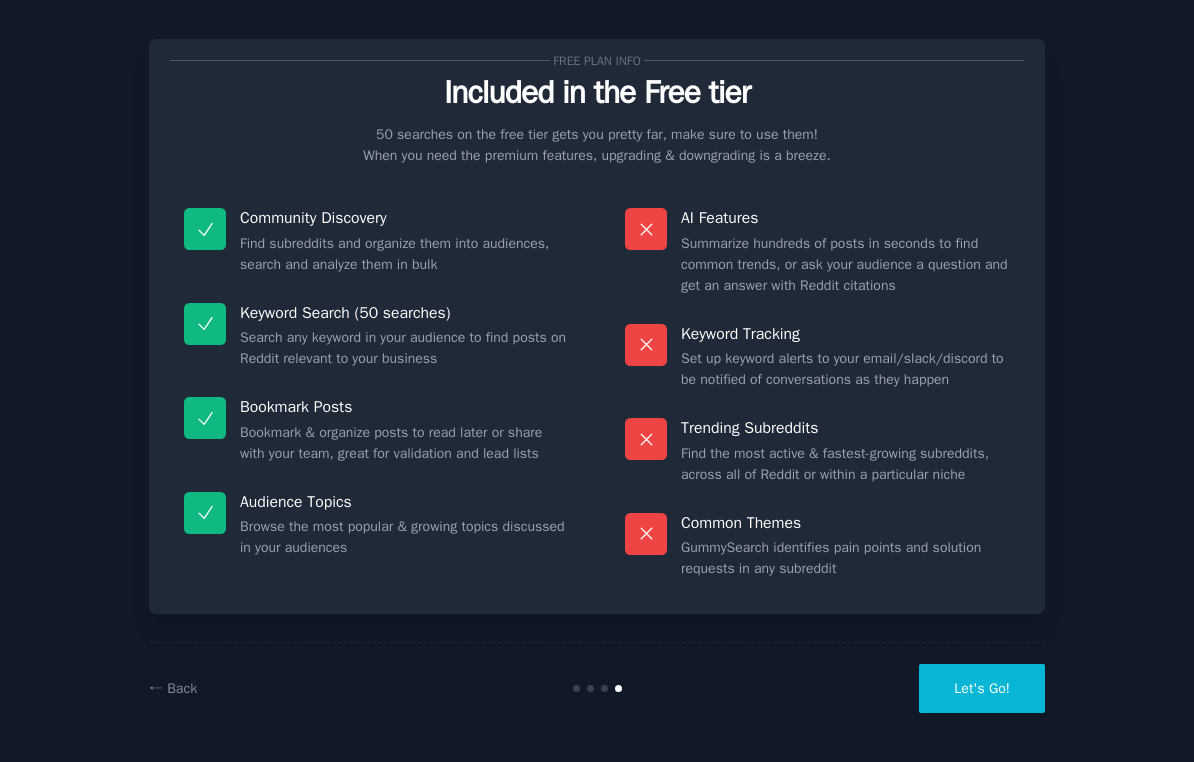 click on "Let's Go!" at bounding box center (982, 688) 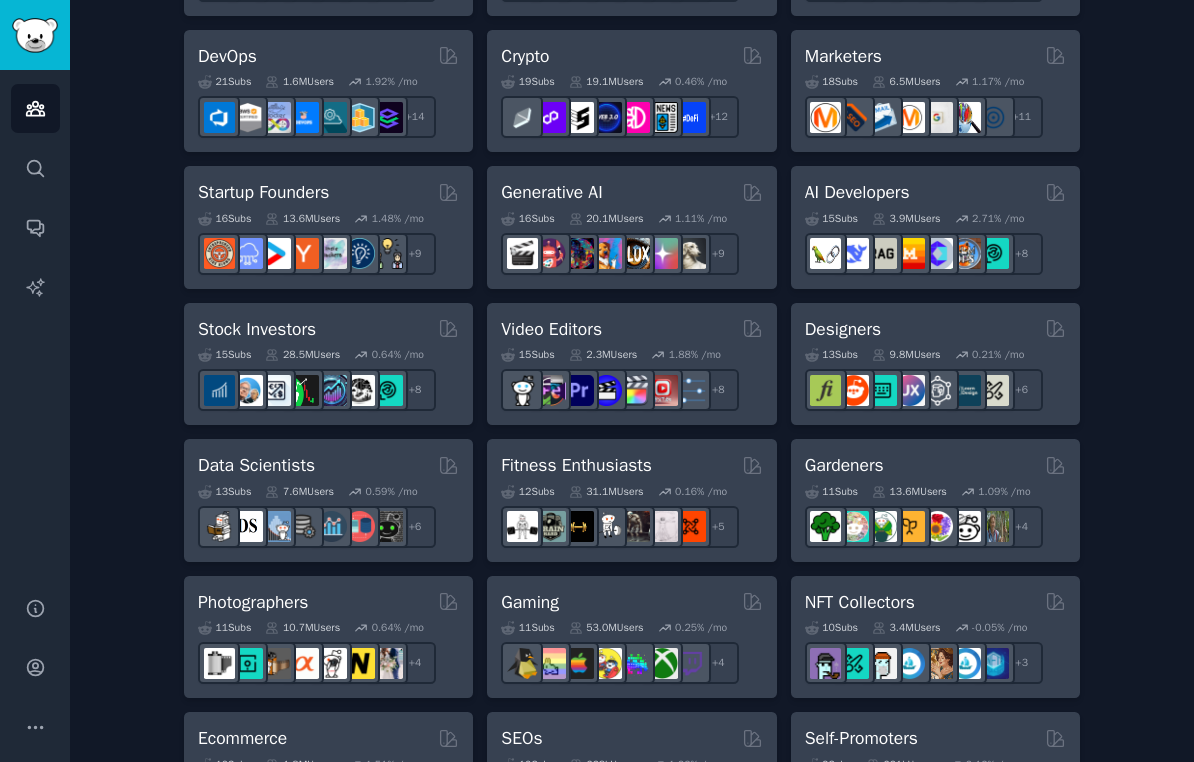 scroll, scrollTop: 469, scrollLeft: 0, axis: vertical 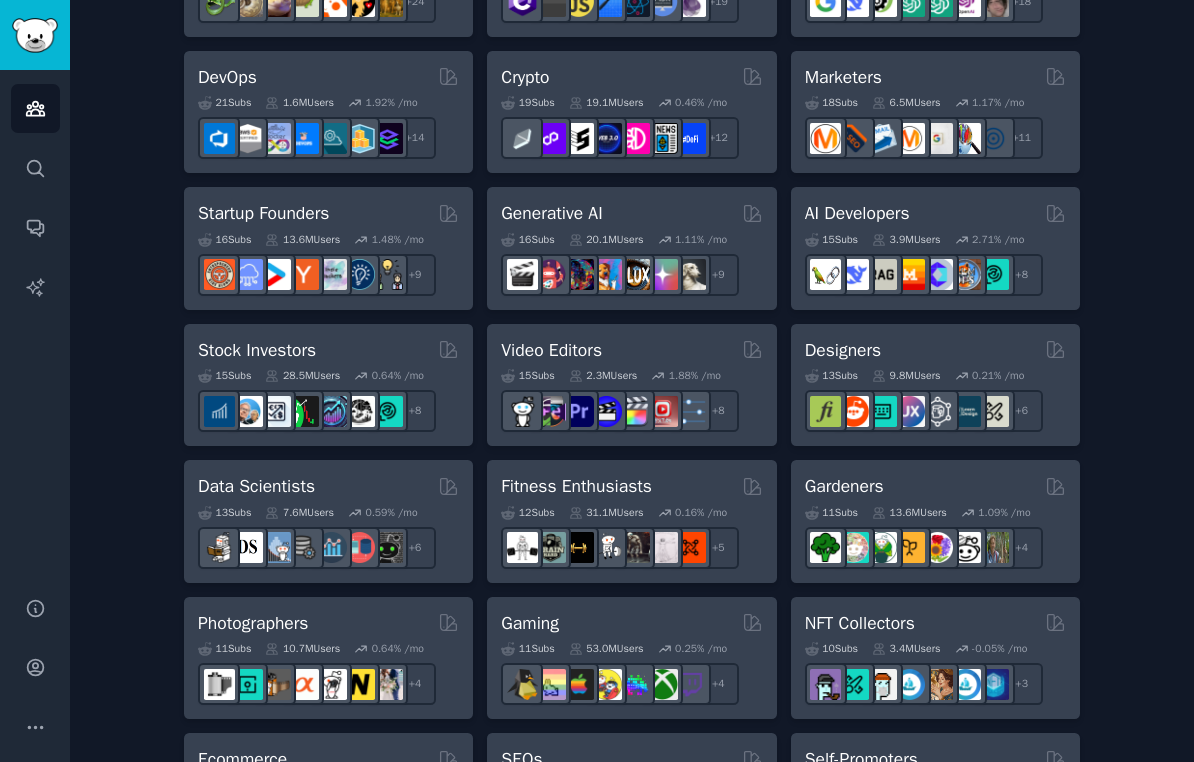 click on "Generative AI" at bounding box center [551, 213] 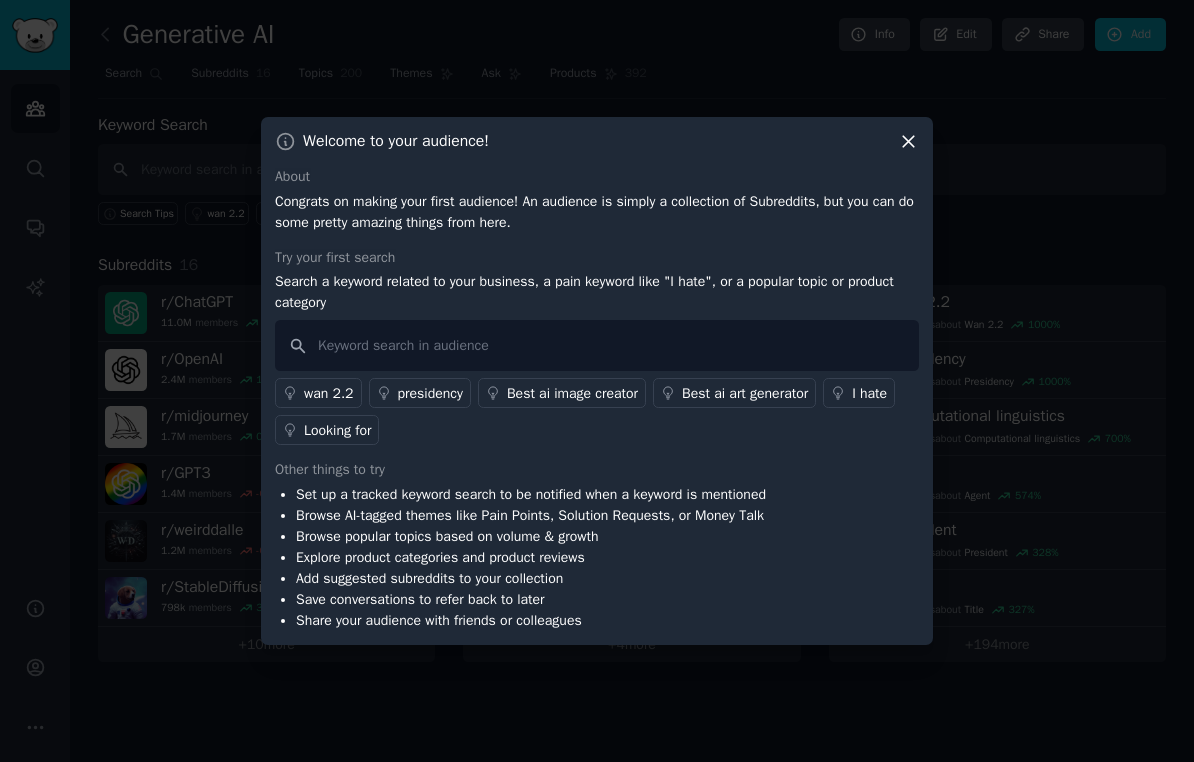 click on "Looking for" at bounding box center (337, 430) 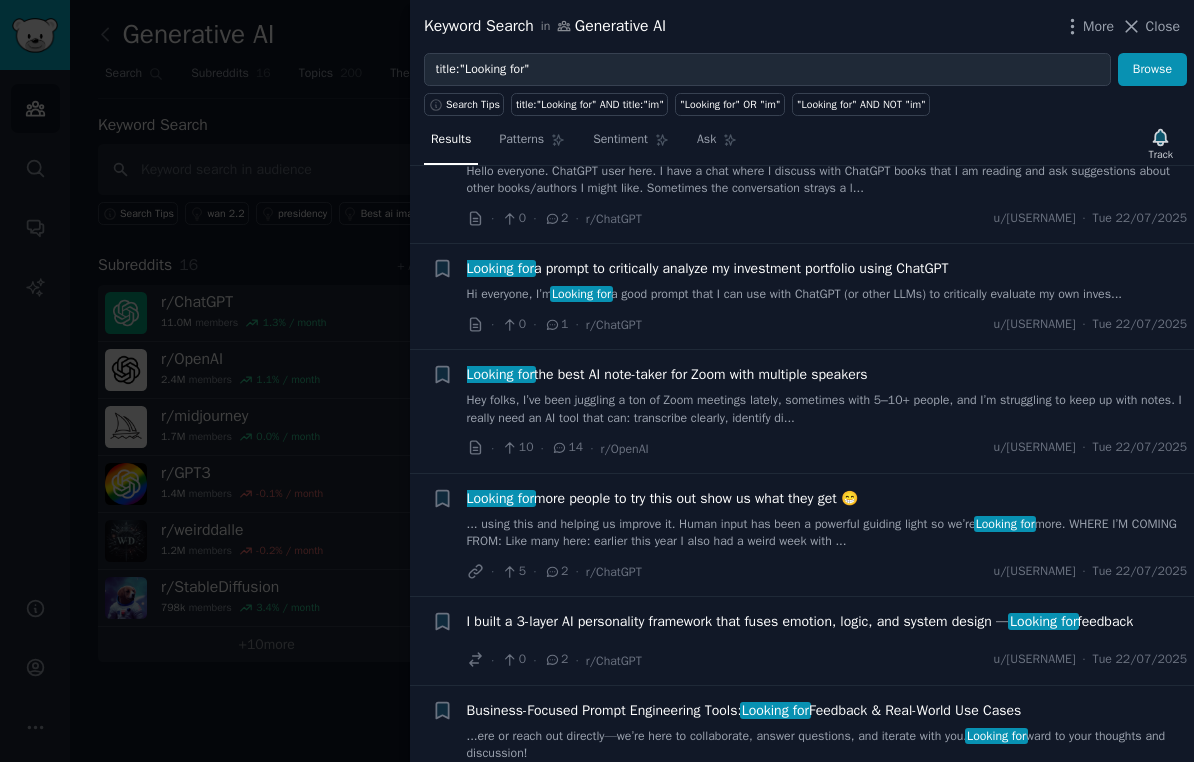 scroll, scrollTop: 5944, scrollLeft: 0, axis: vertical 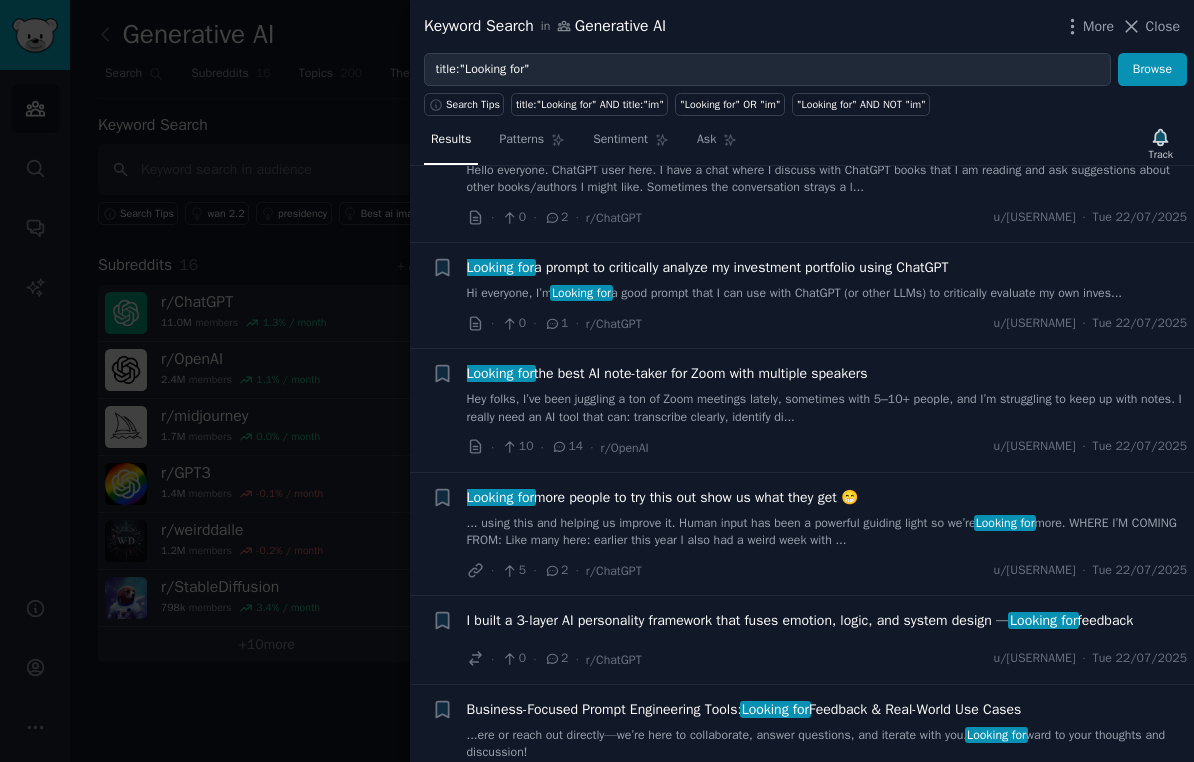 click at bounding box center (597, 381) 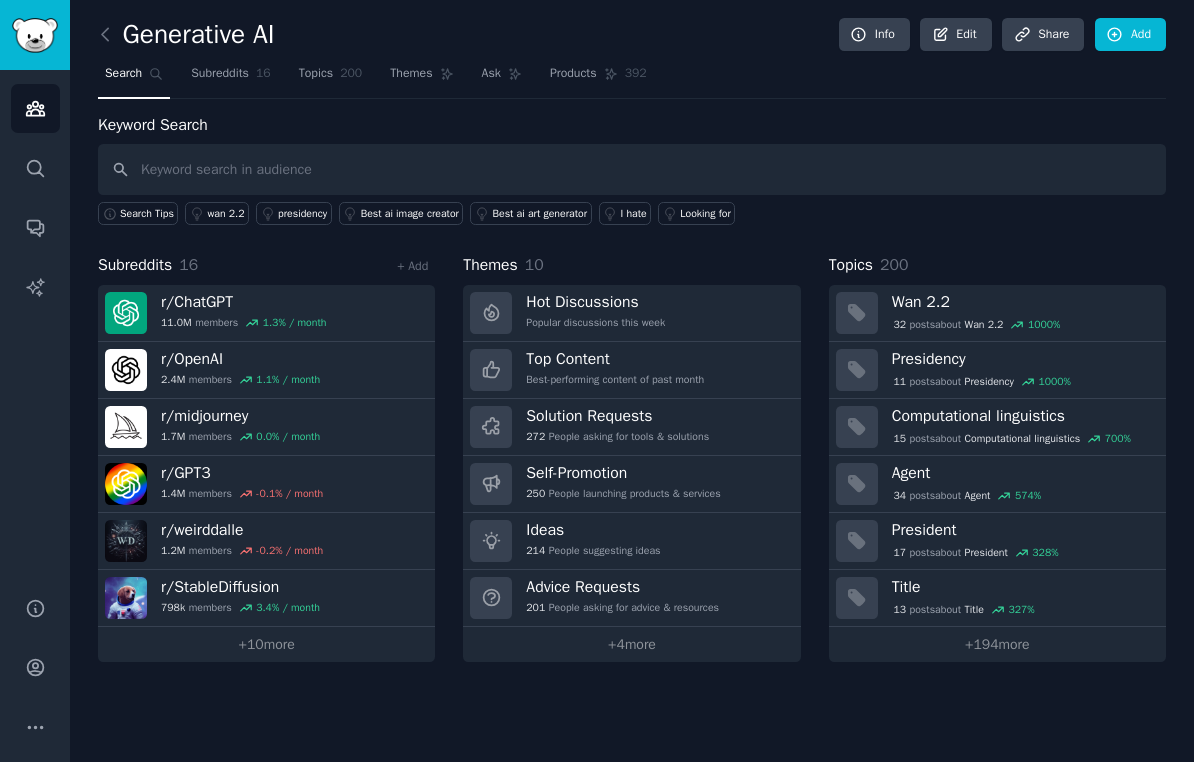 click on "Solution Requests" at bounding box center (617, 416) 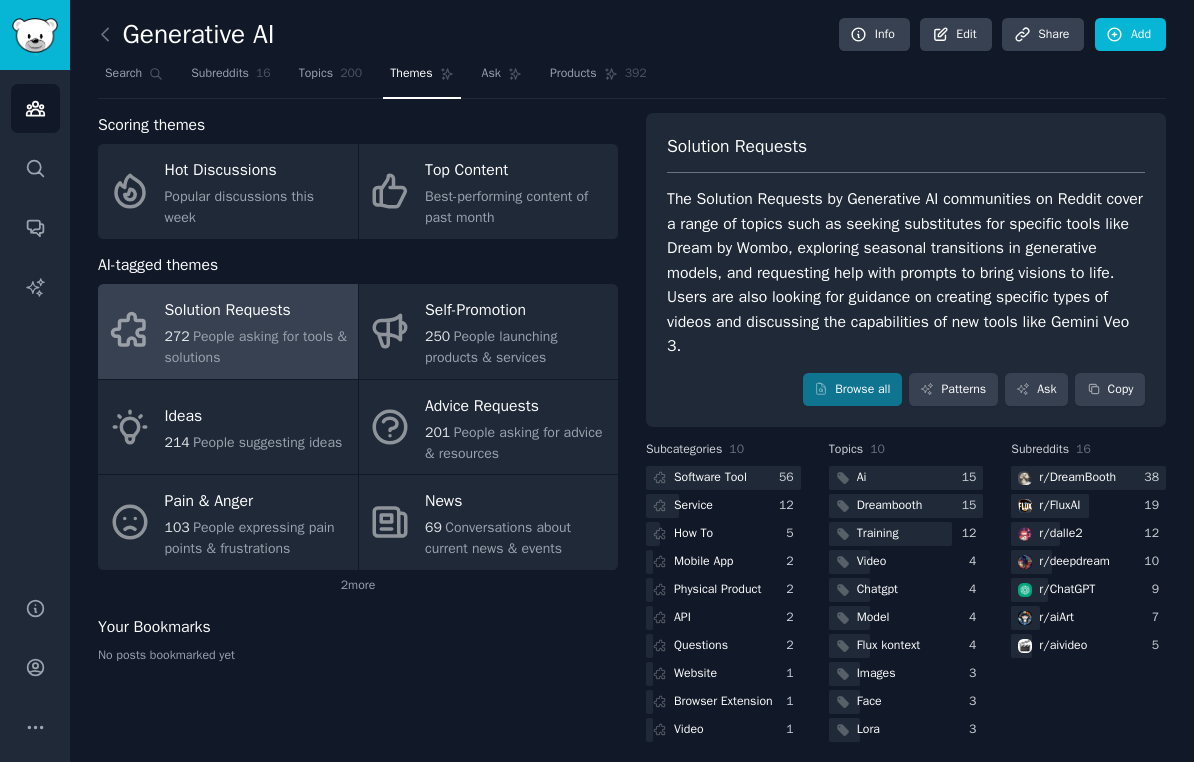 click on "People expressing pain points & frustrations" at bounding box center [250, 538] 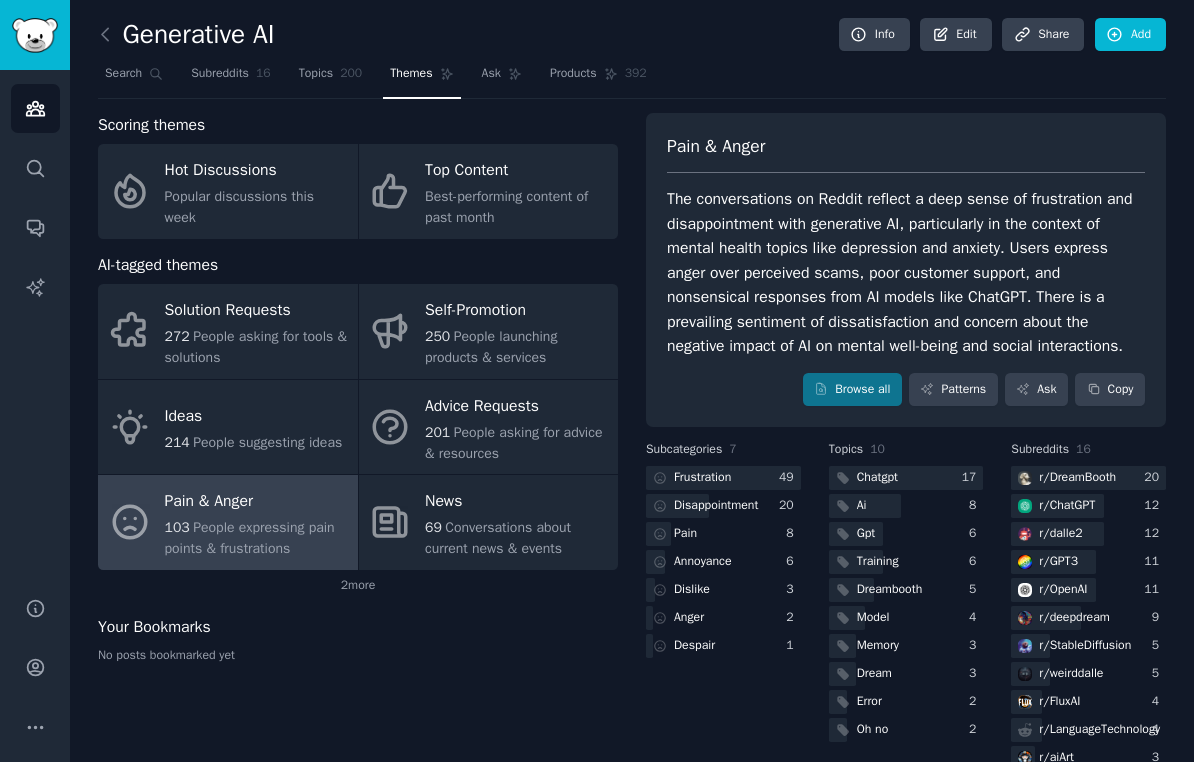scroll, scrollTop: 0, scrollLeft: 0, axis: both 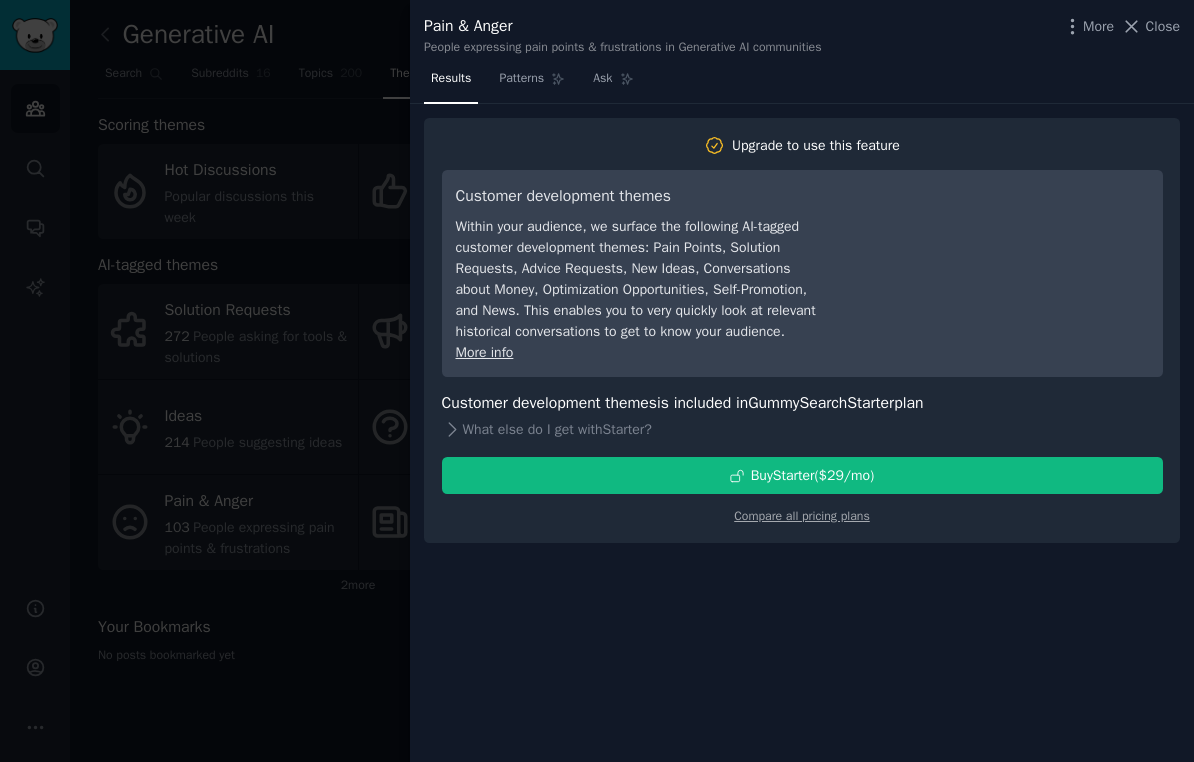 click on "Compare all pricing plans" at bounding box center [802, 516] 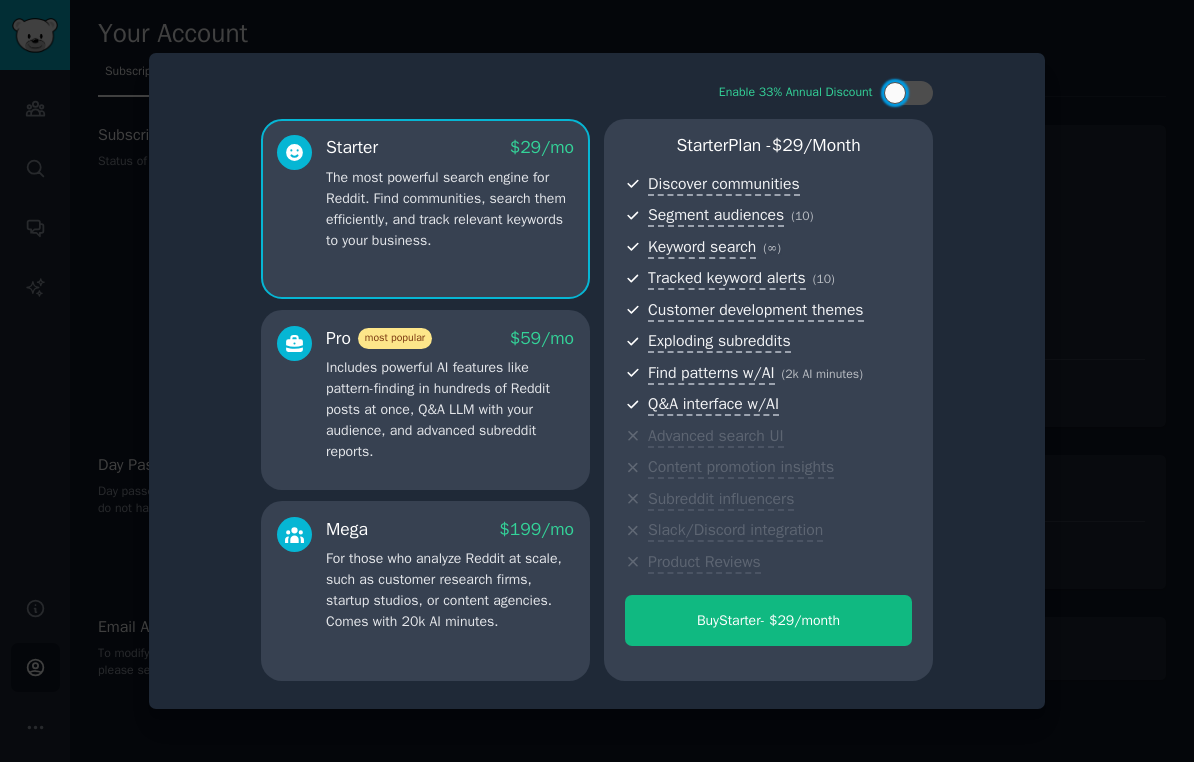 click at bounding box center (597, 381) 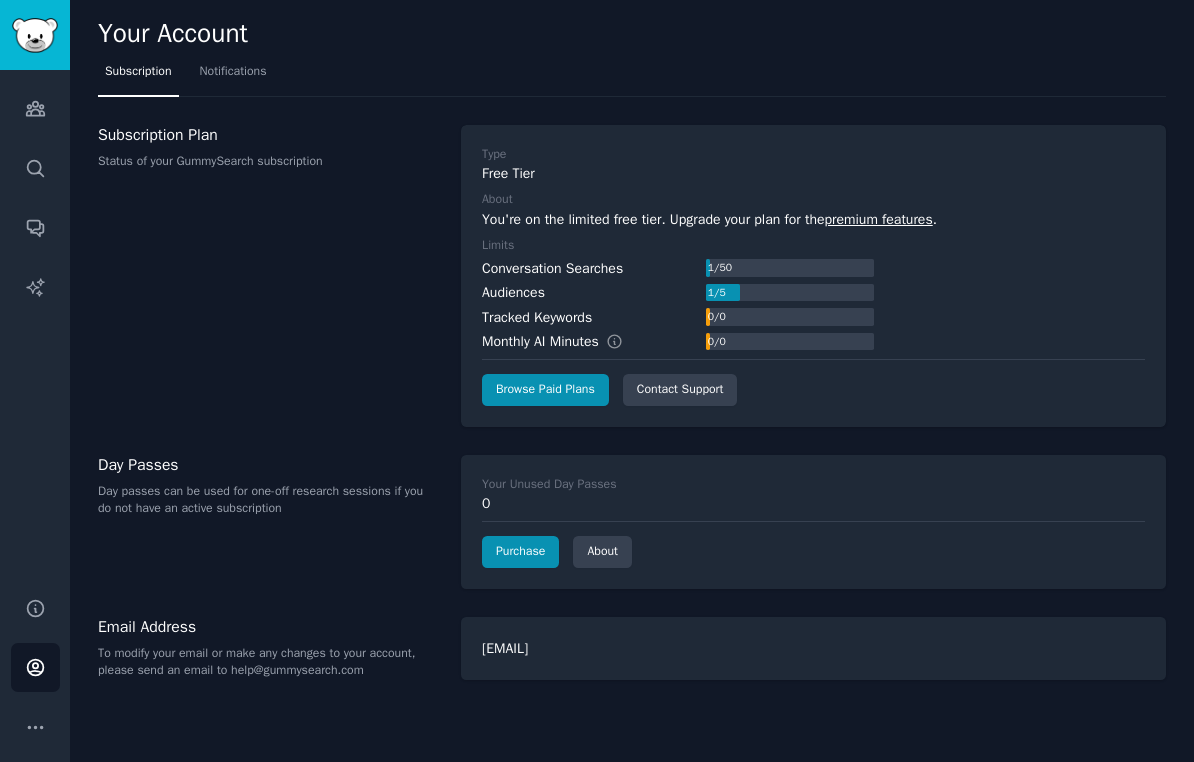 click on "Browse Paid Plans Contact Support" at bounding box center [813, 390] 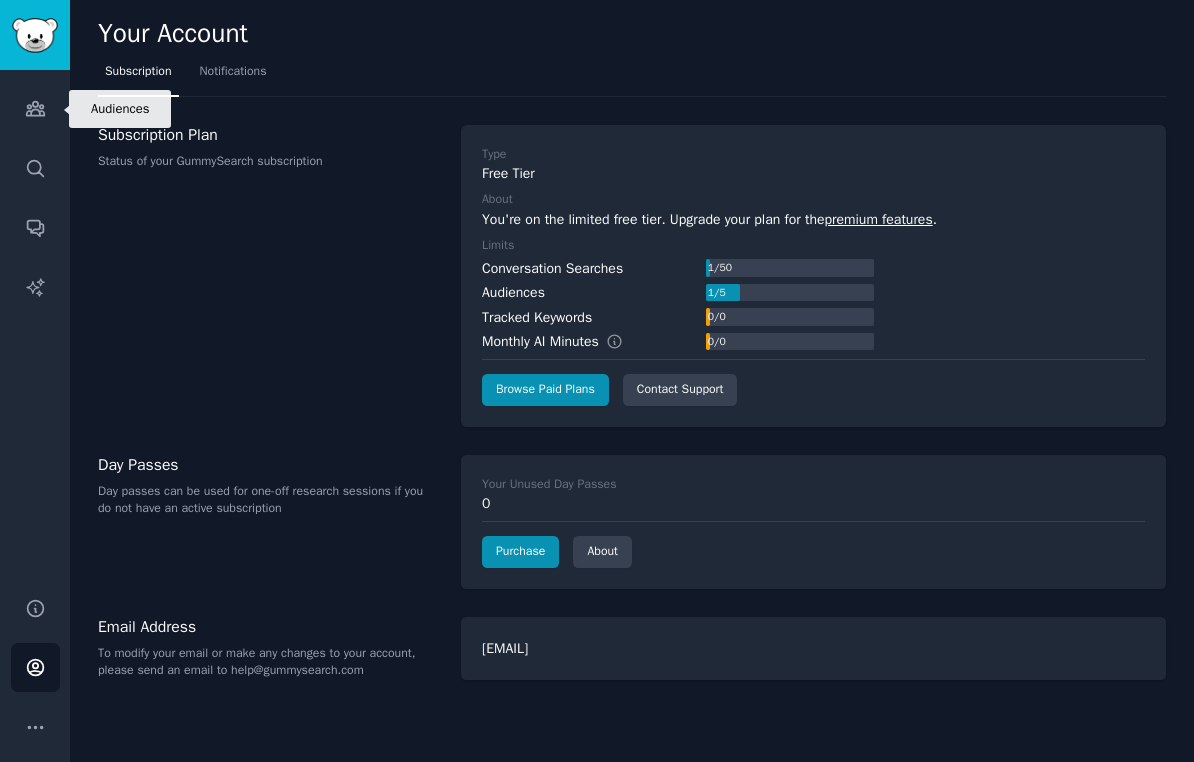click on "Audiences" at bounding box center (35, 108) 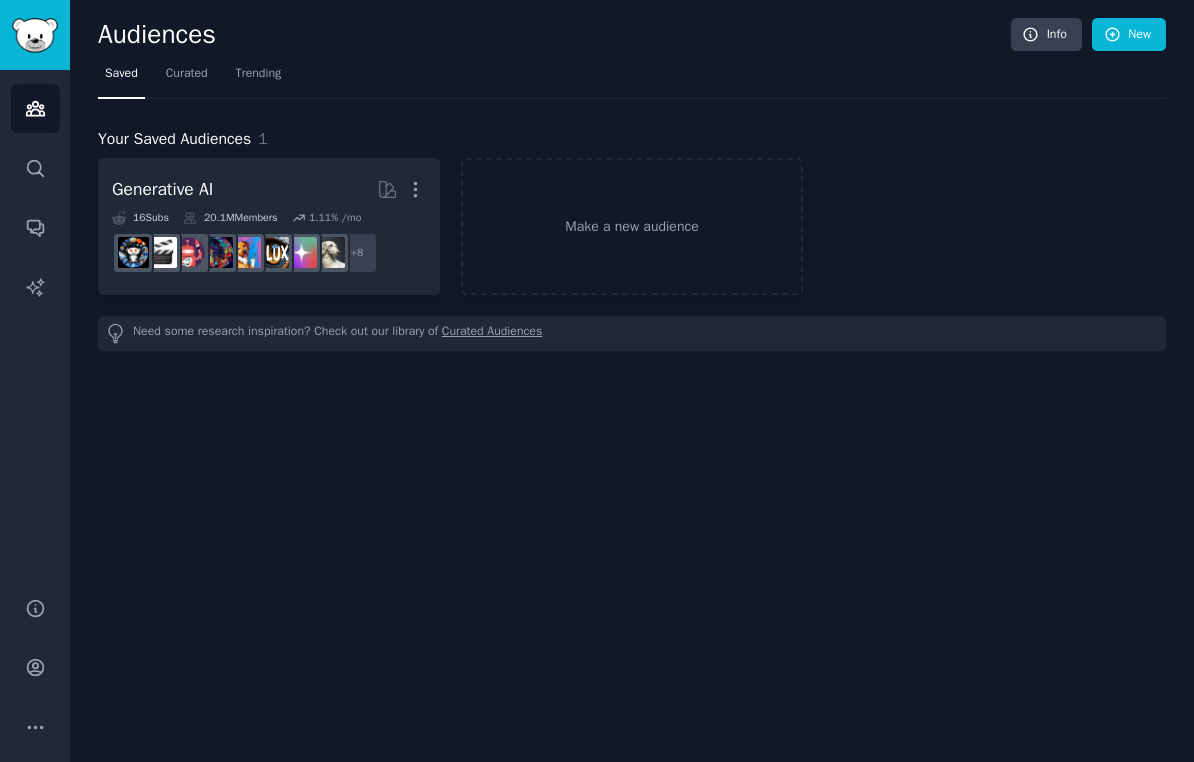 click on "Search" at bounding box center (35, 168) 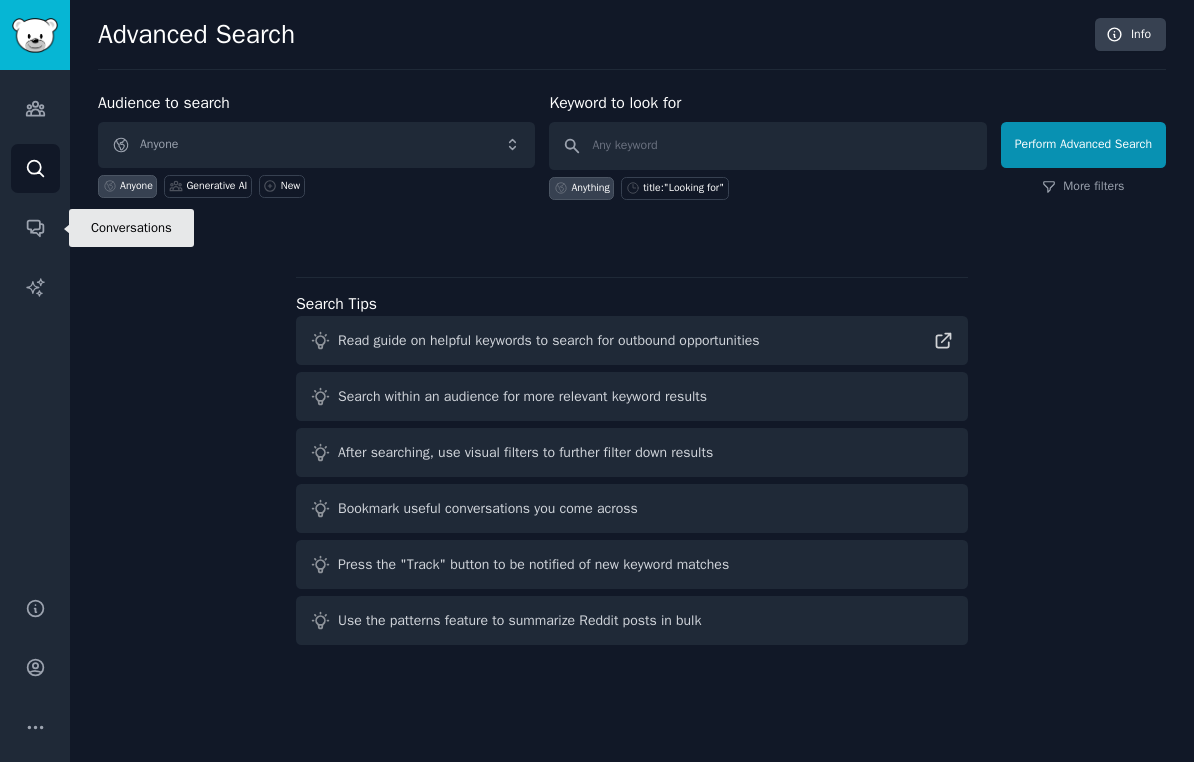 click on "Conversations" at bounding box center (35, 227) 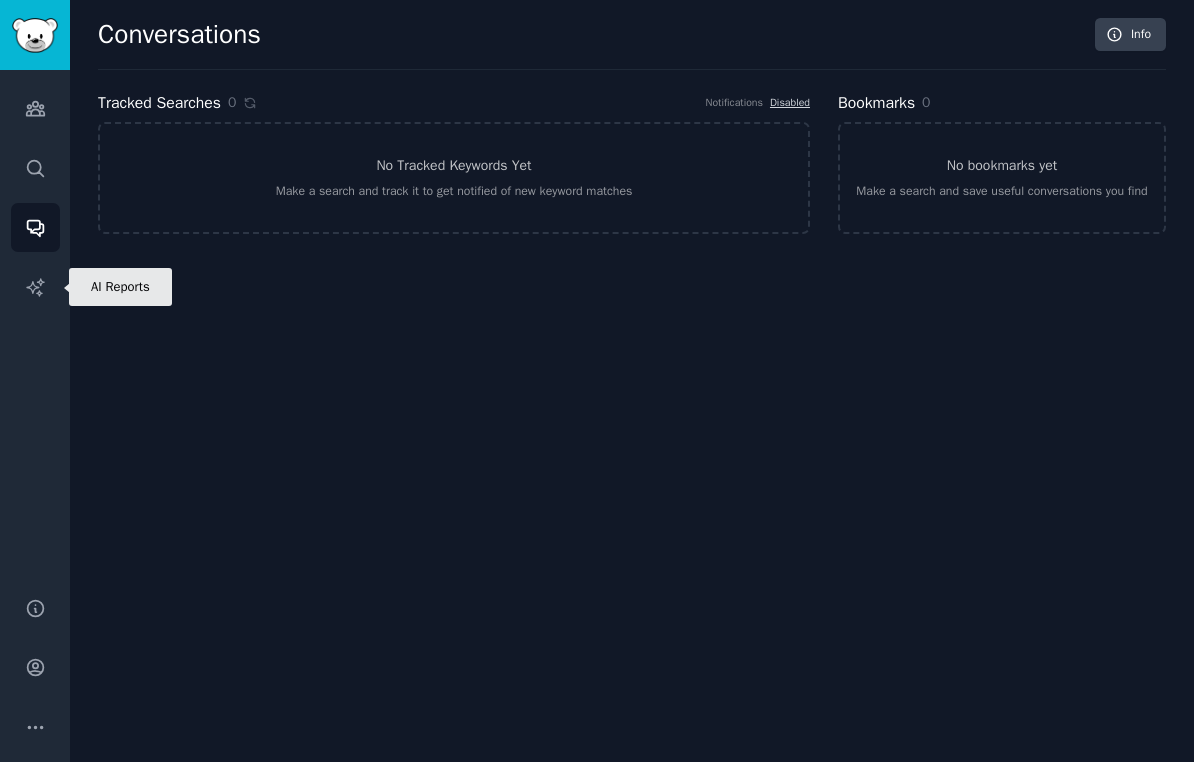 click on "AI Reports" at bounding box center (35, 287) 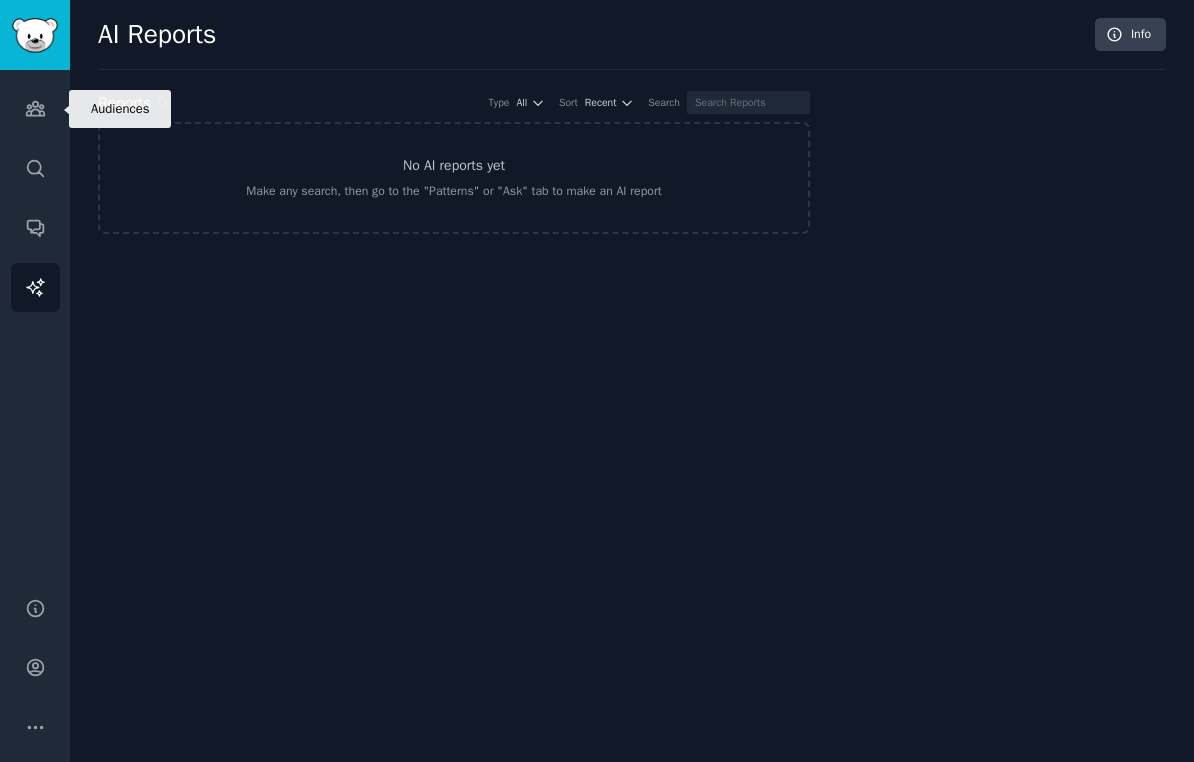 click 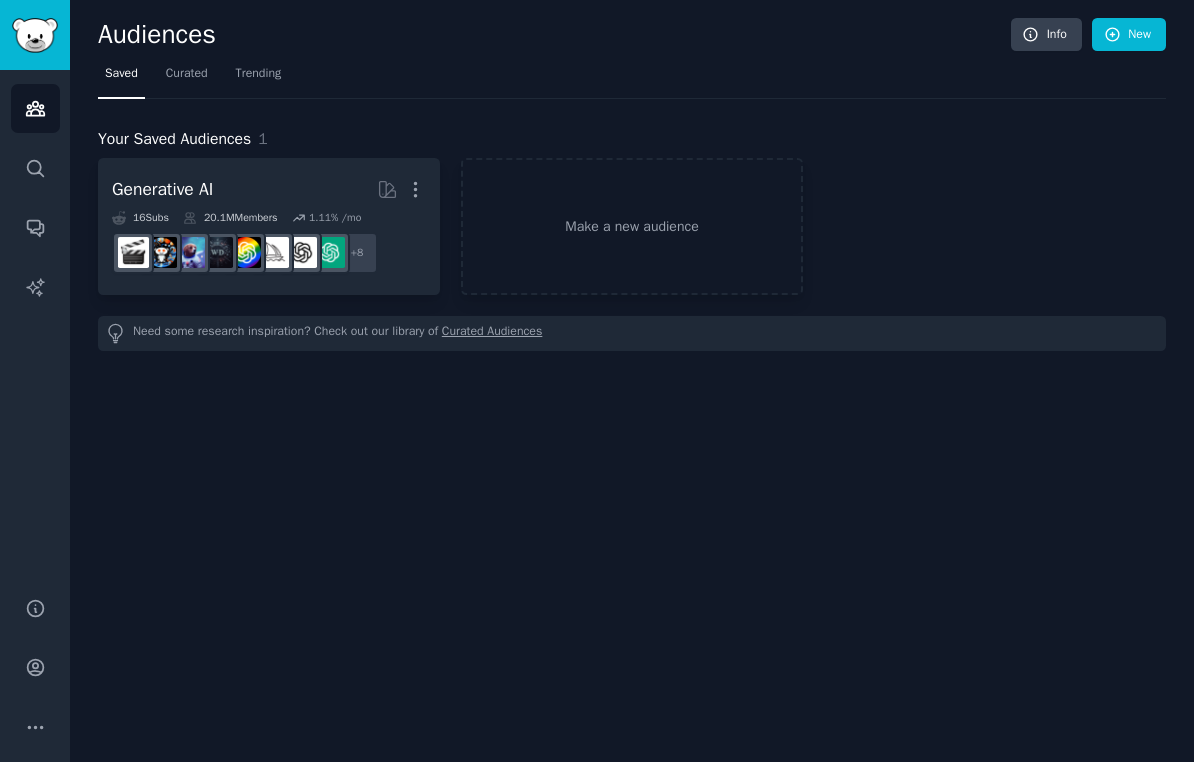 click on "Trending" at bounding box center (259, 74) 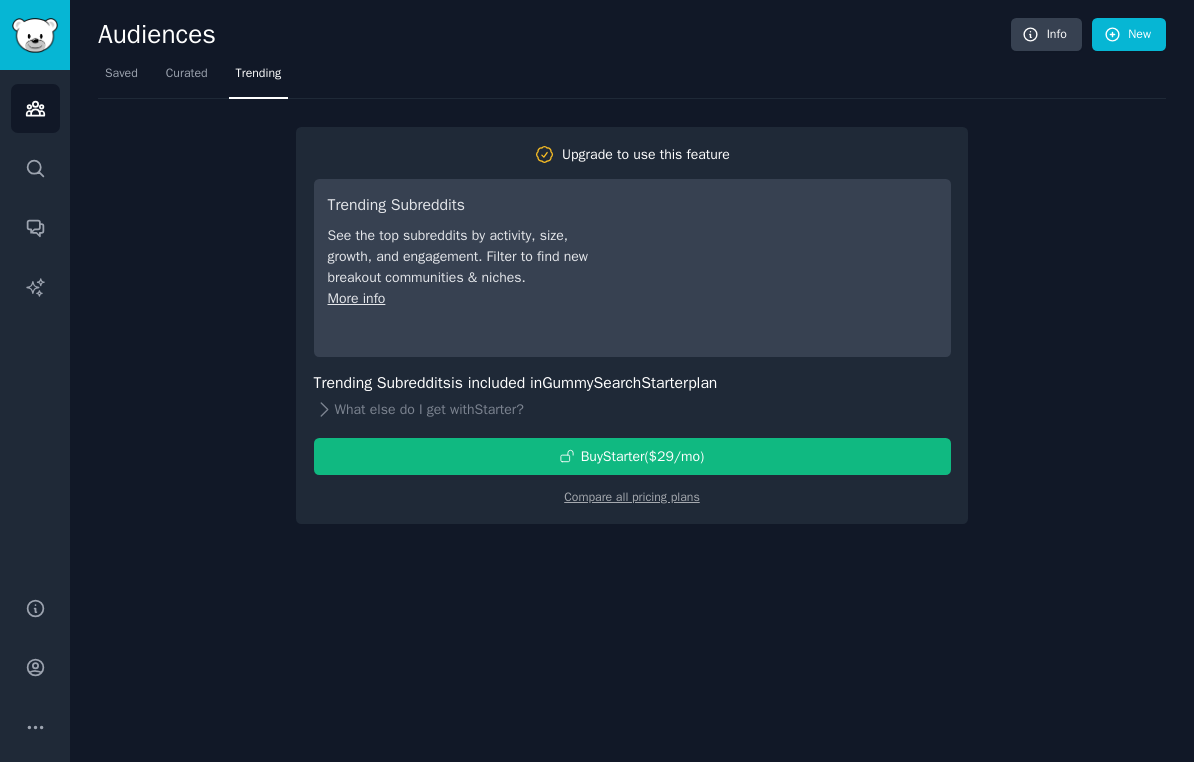 click on "Curated" at bounding box center [187, 78] 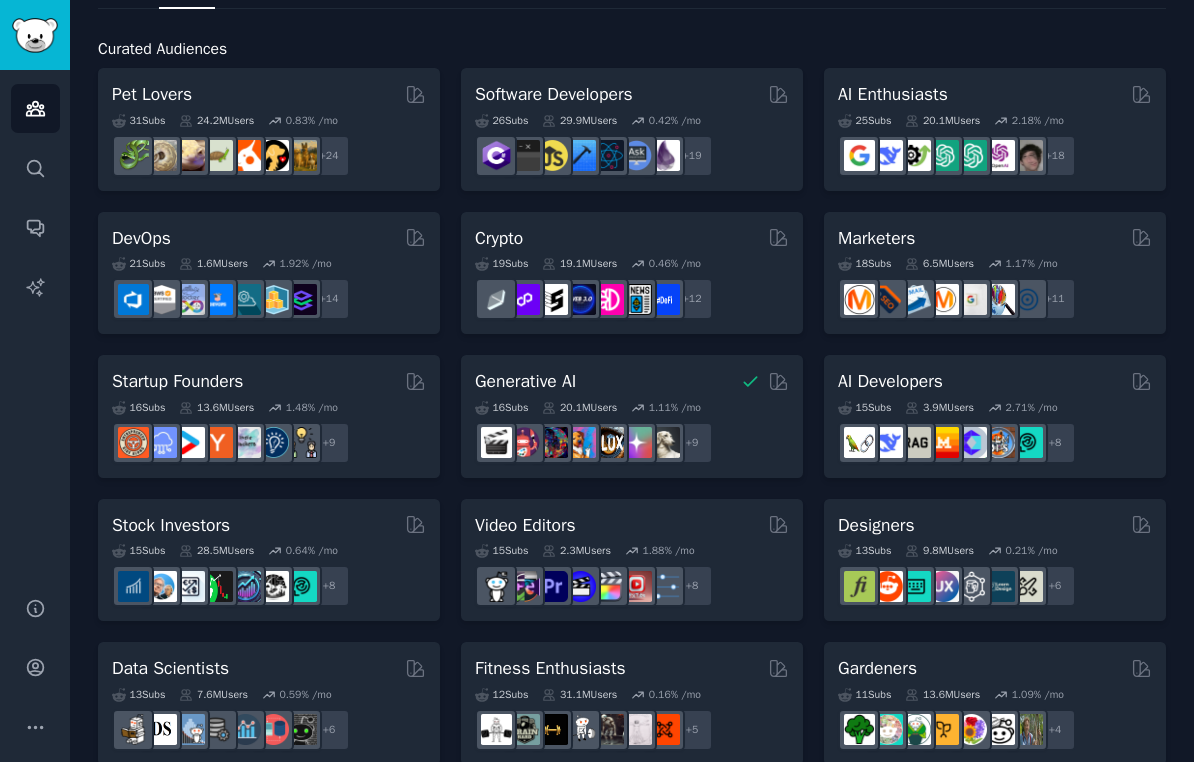 scroll, scrollTop: 78, scrollLeft: 0, axis: vertical 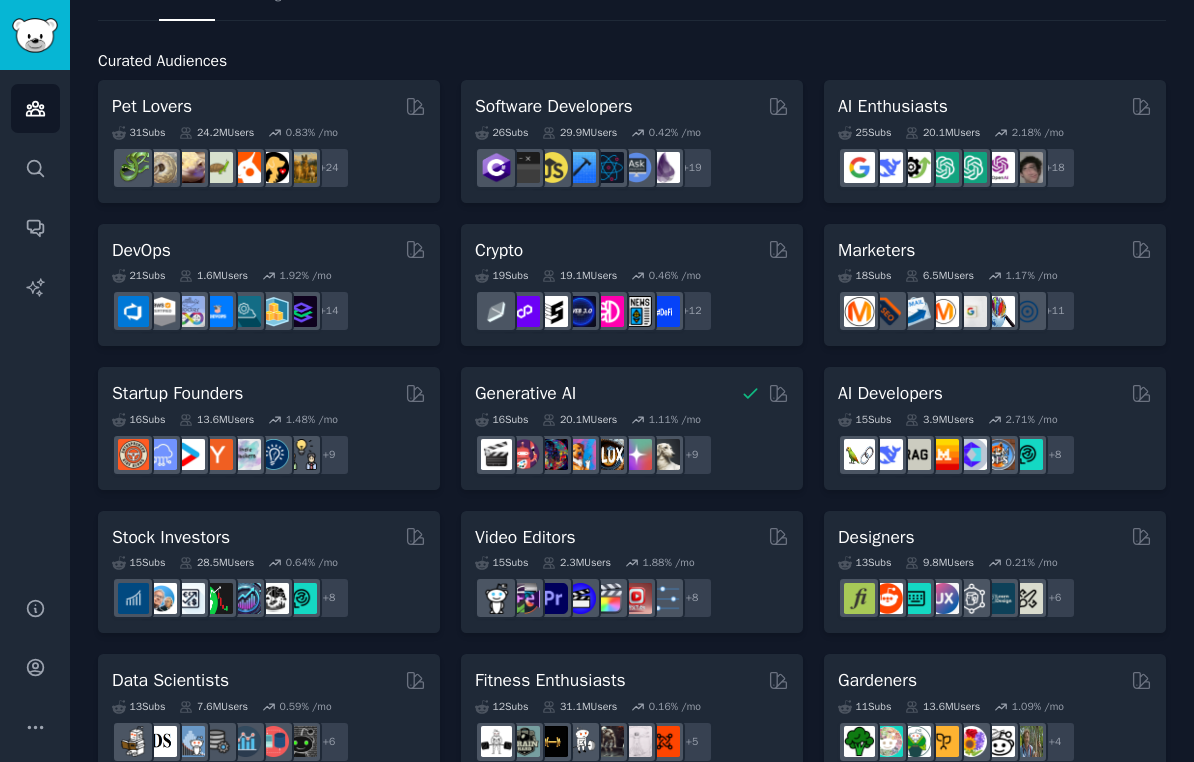 click on "Pet Lovers" at bounding box center [152, 106] 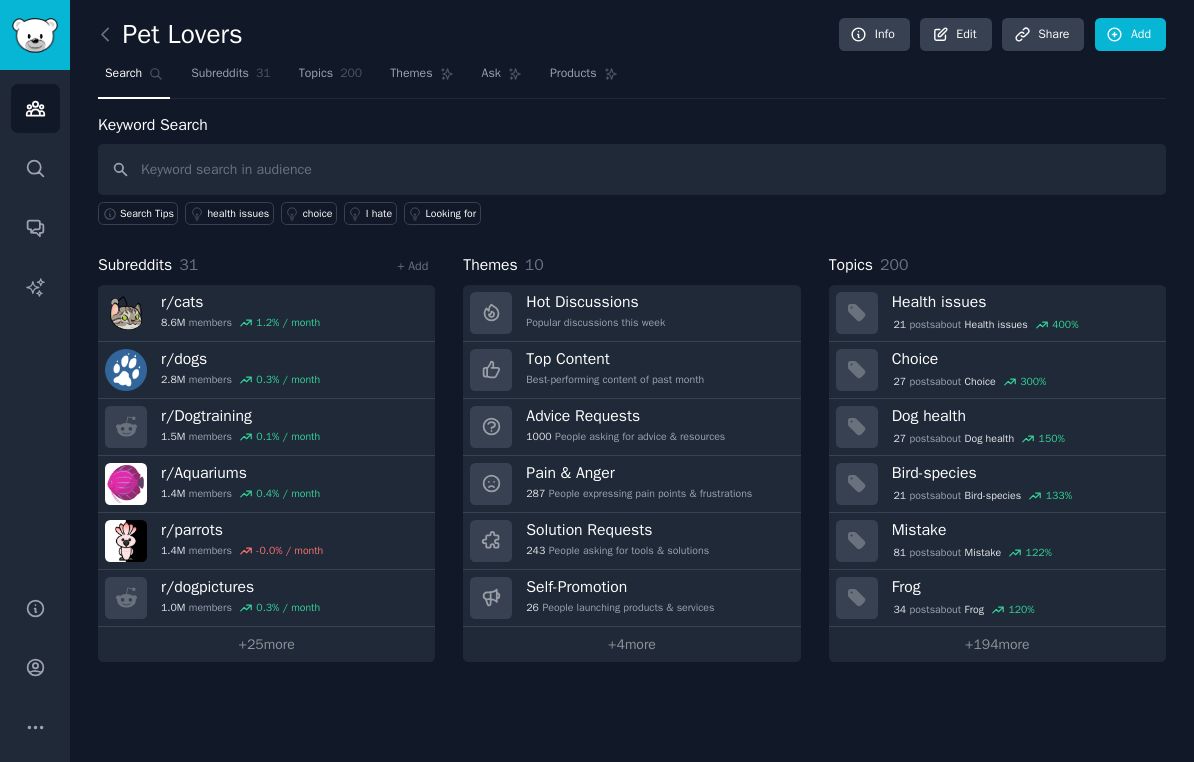 click on "Best-performing content of past month" at bounding box center [615, 380] 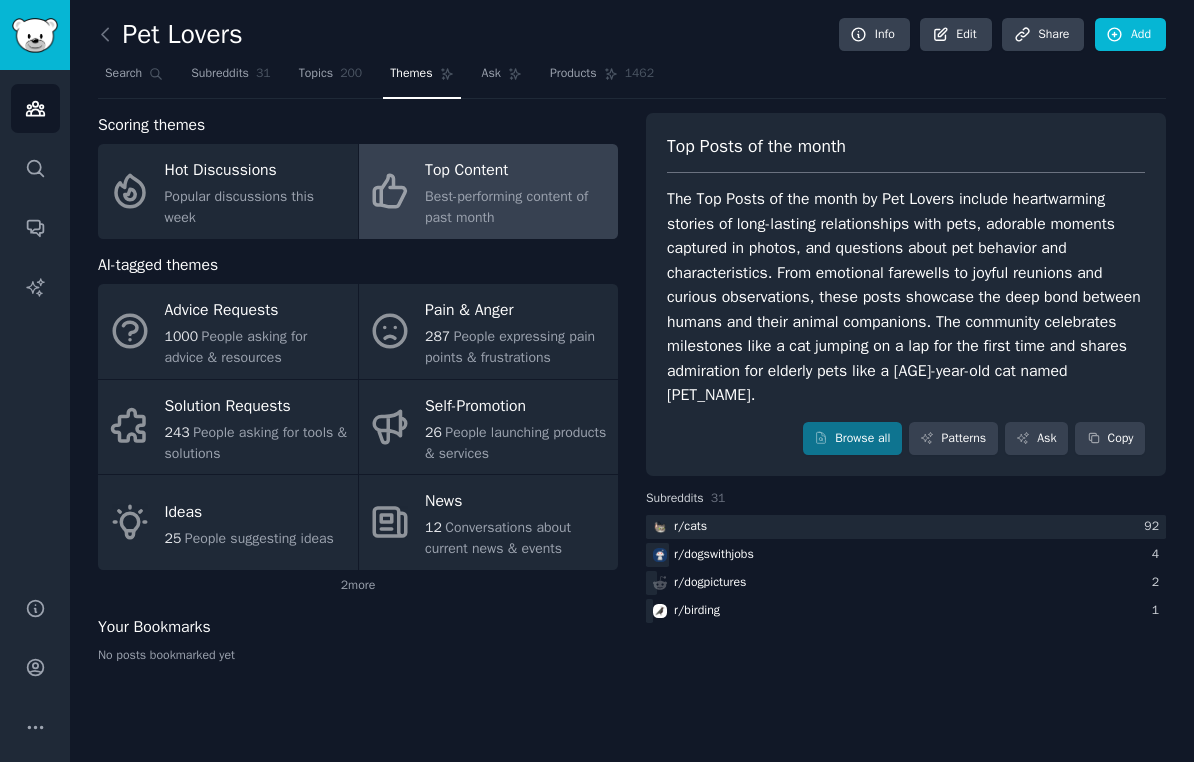click on "Browse all" at bounding box center (852, 439) 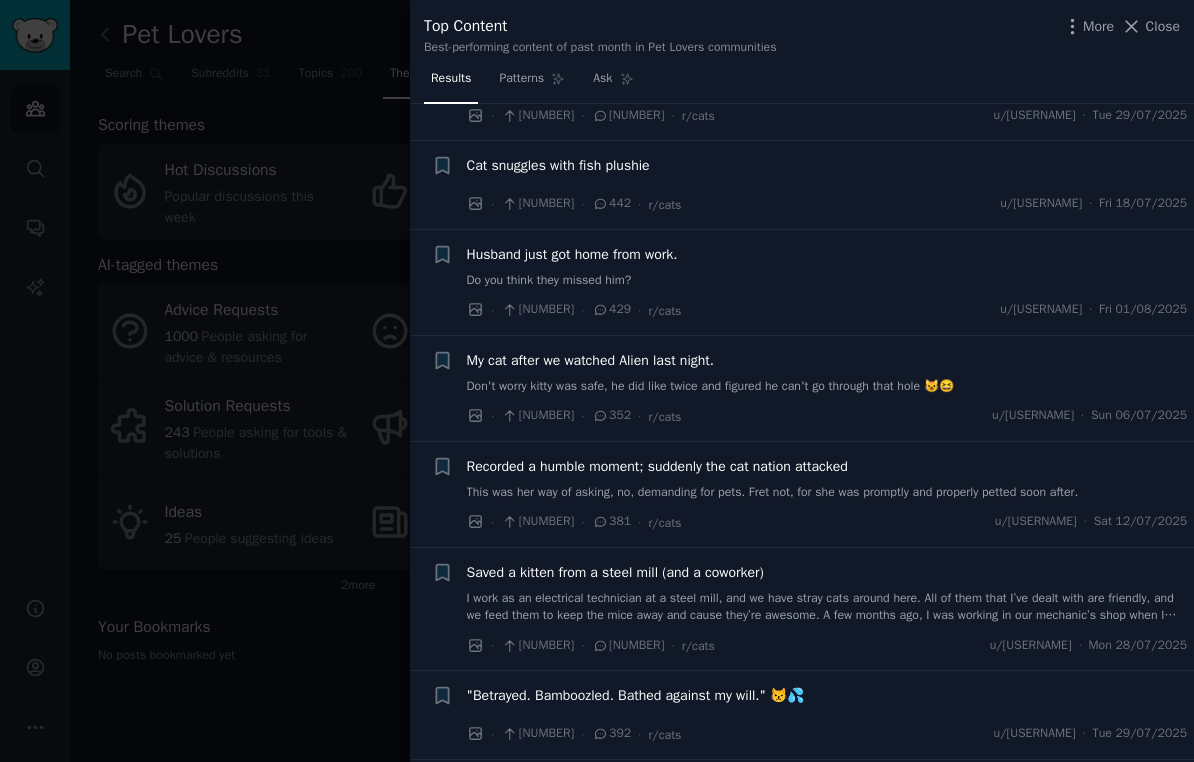 scroll, scrollTop: 738, scrollLeft: 0, axis: vertical 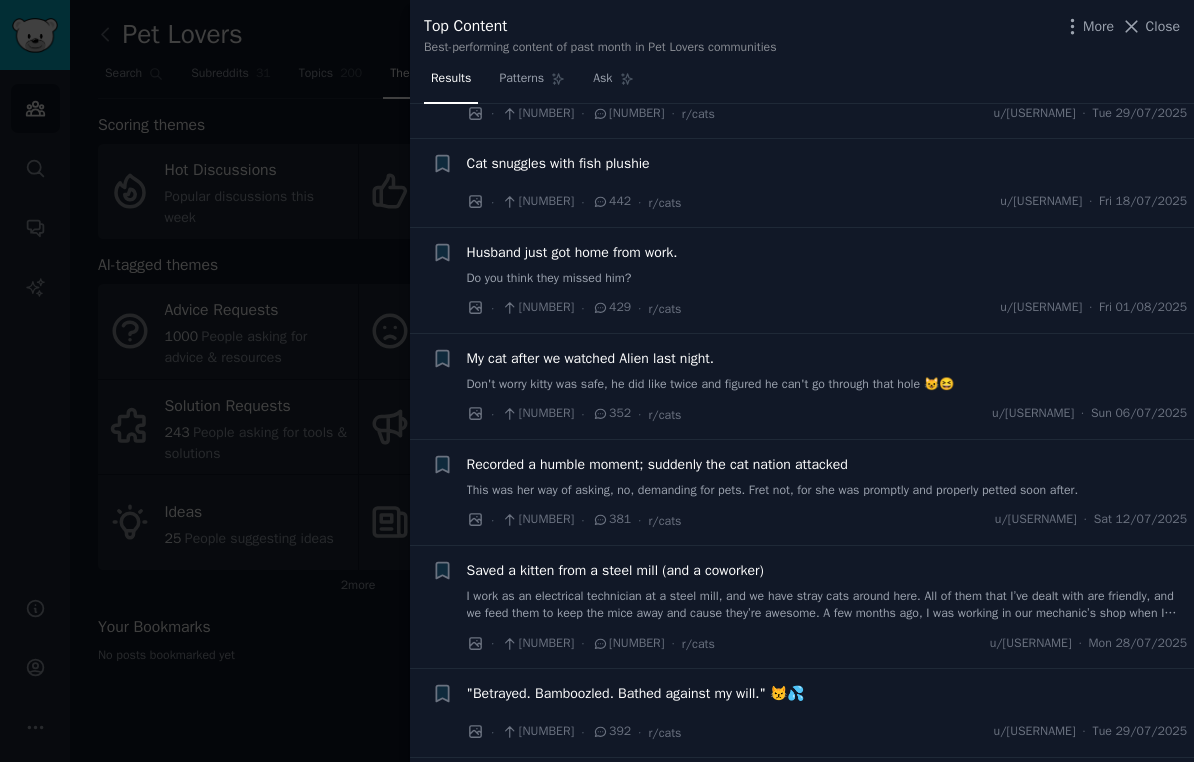 click on "Don't worry kitty was safe, he did like twice and figured he can't go through that hole 😺😆" at bounding box center [827, 385] 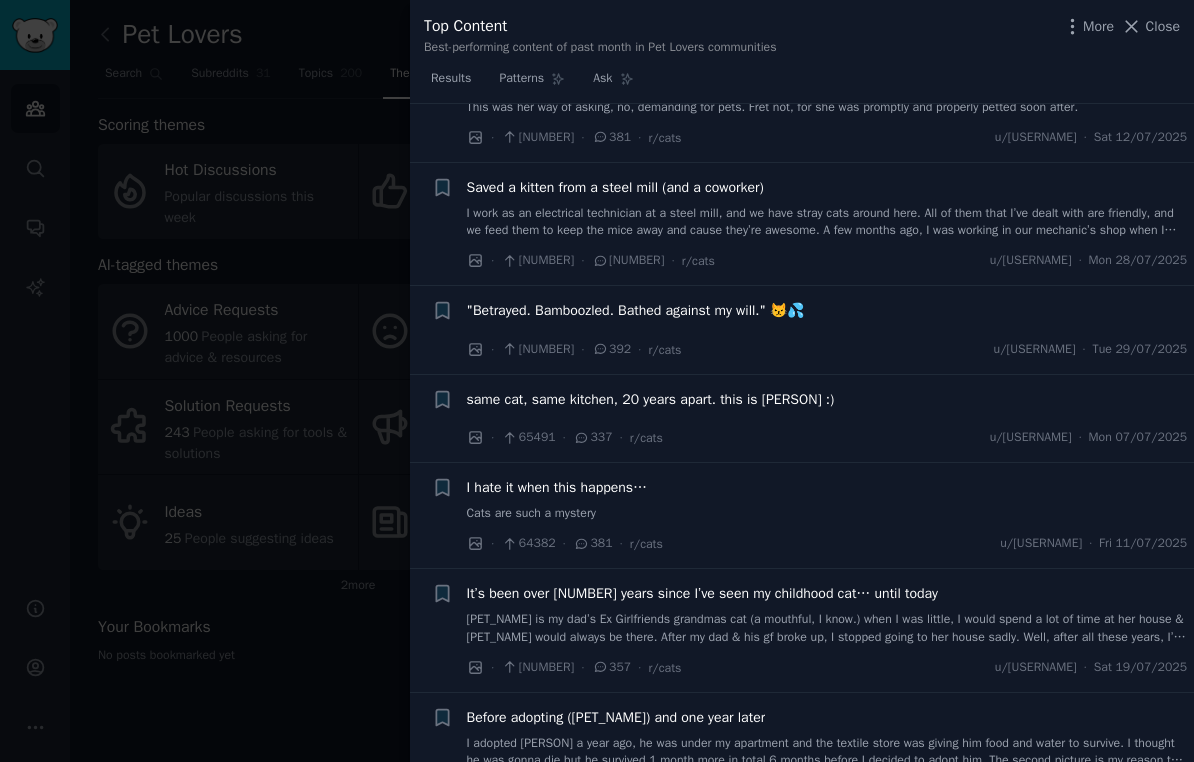 scroll, scrollTop: 1945, scrollLeft: 0, axis: vertical 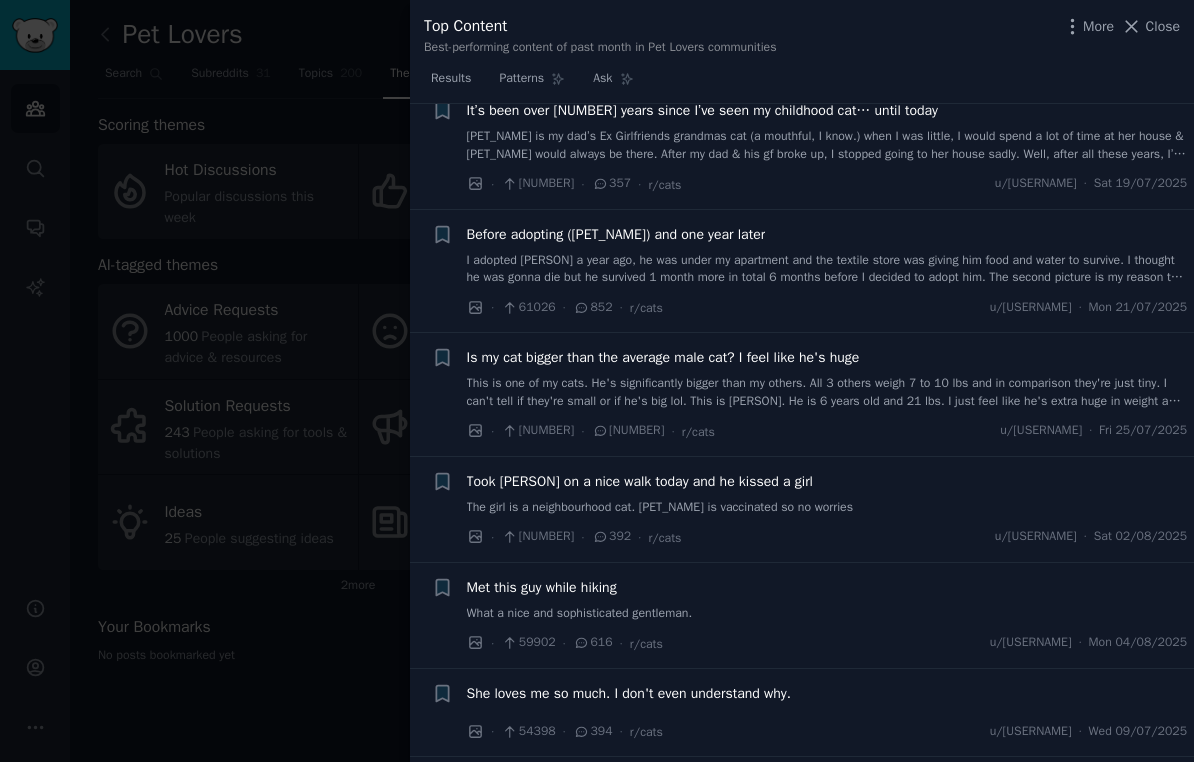 click on "Is my cat bigger than the average male cat? I feel like he's huge" at bounding box center [663, 357] 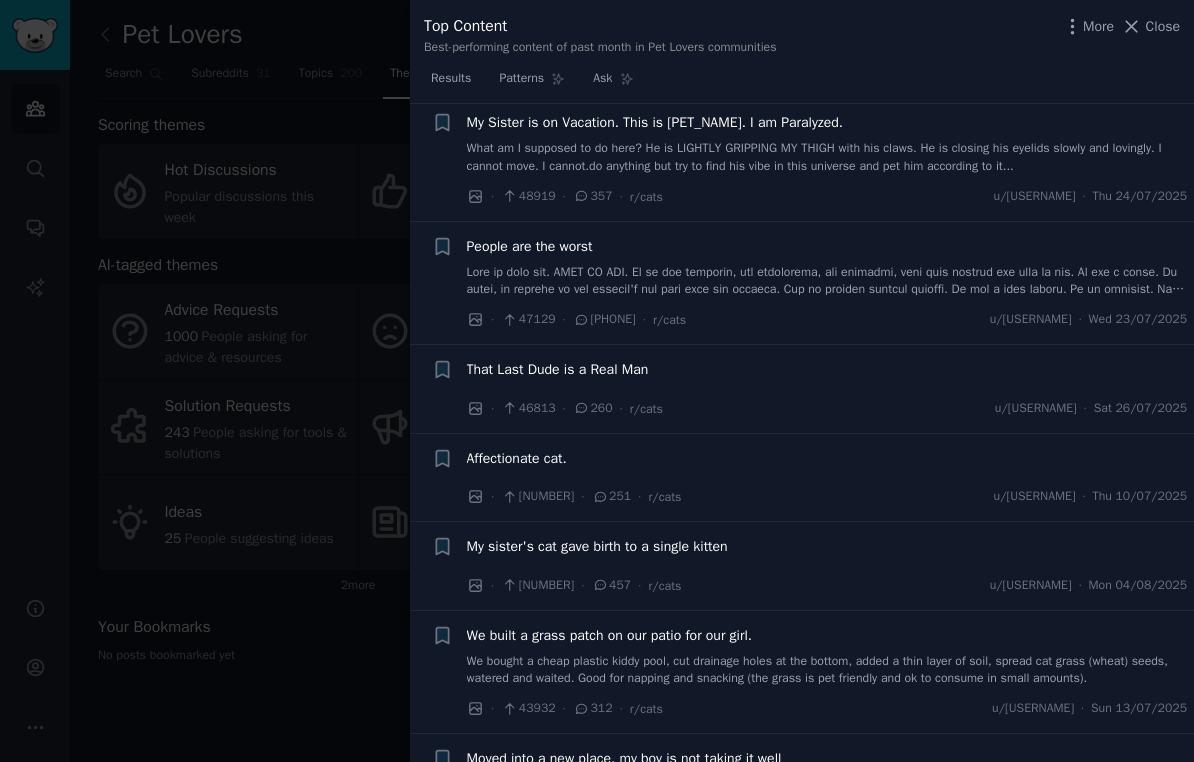 scroll, scrollTop: 3995, scrollLeft: 0, axis: vertical 